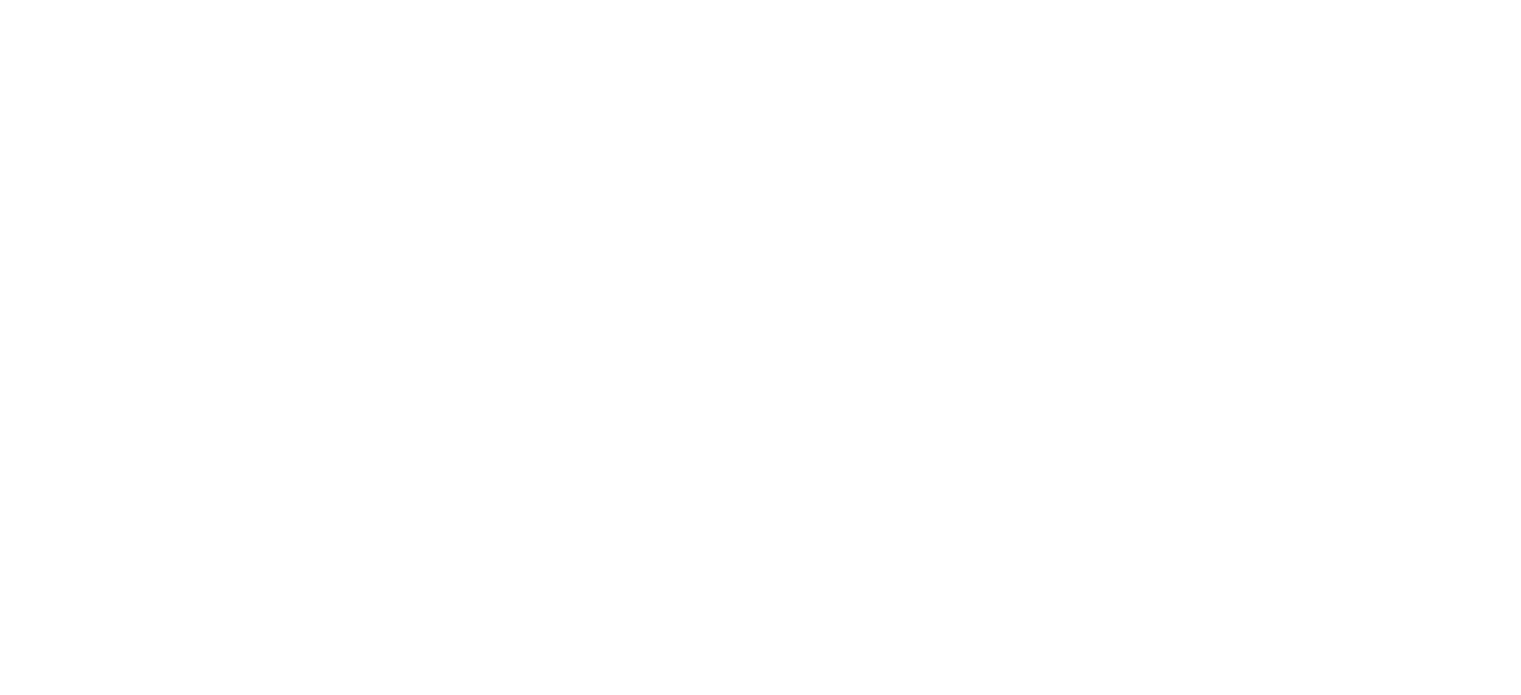 scroll, scrollTop: 0, scrollLeft: 0, axis: both 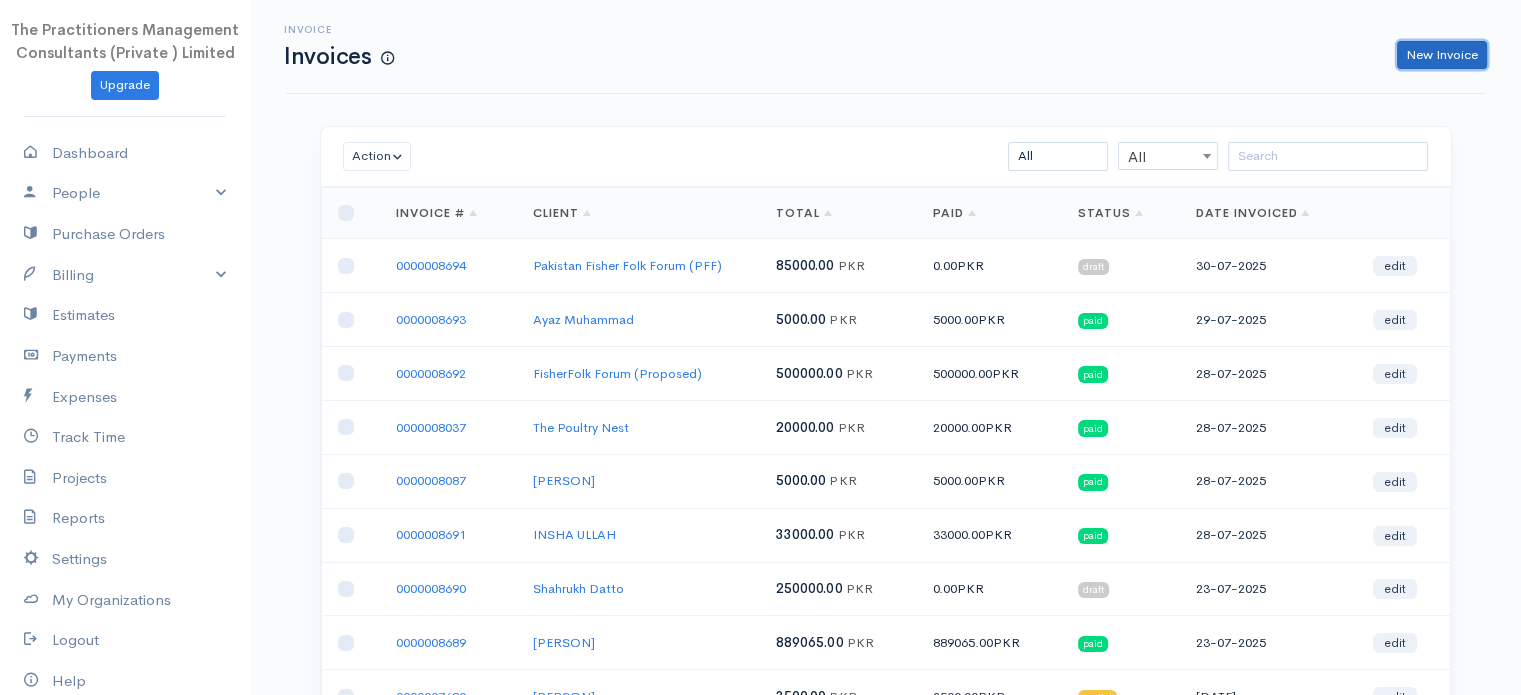 click on "New Invoice" at bounding box center [1442, 55] 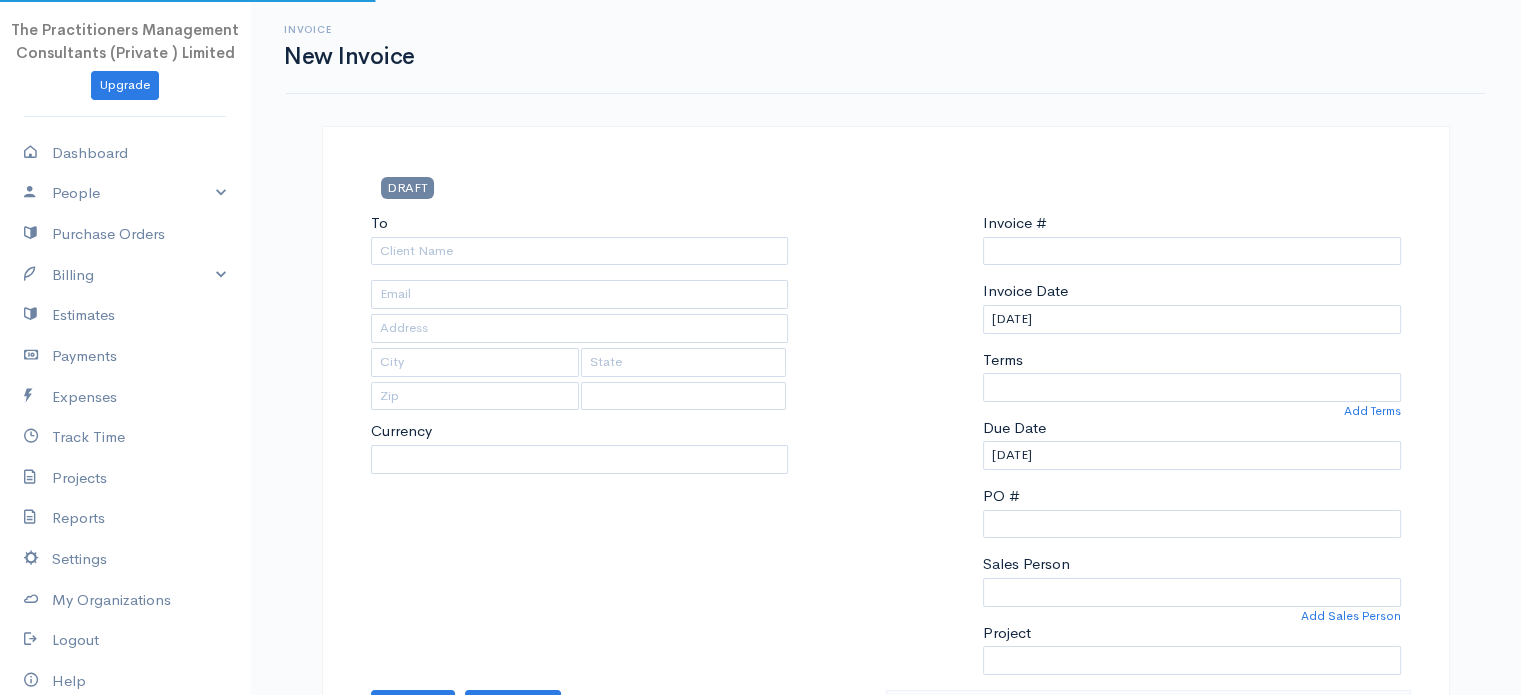 select on "PKR" 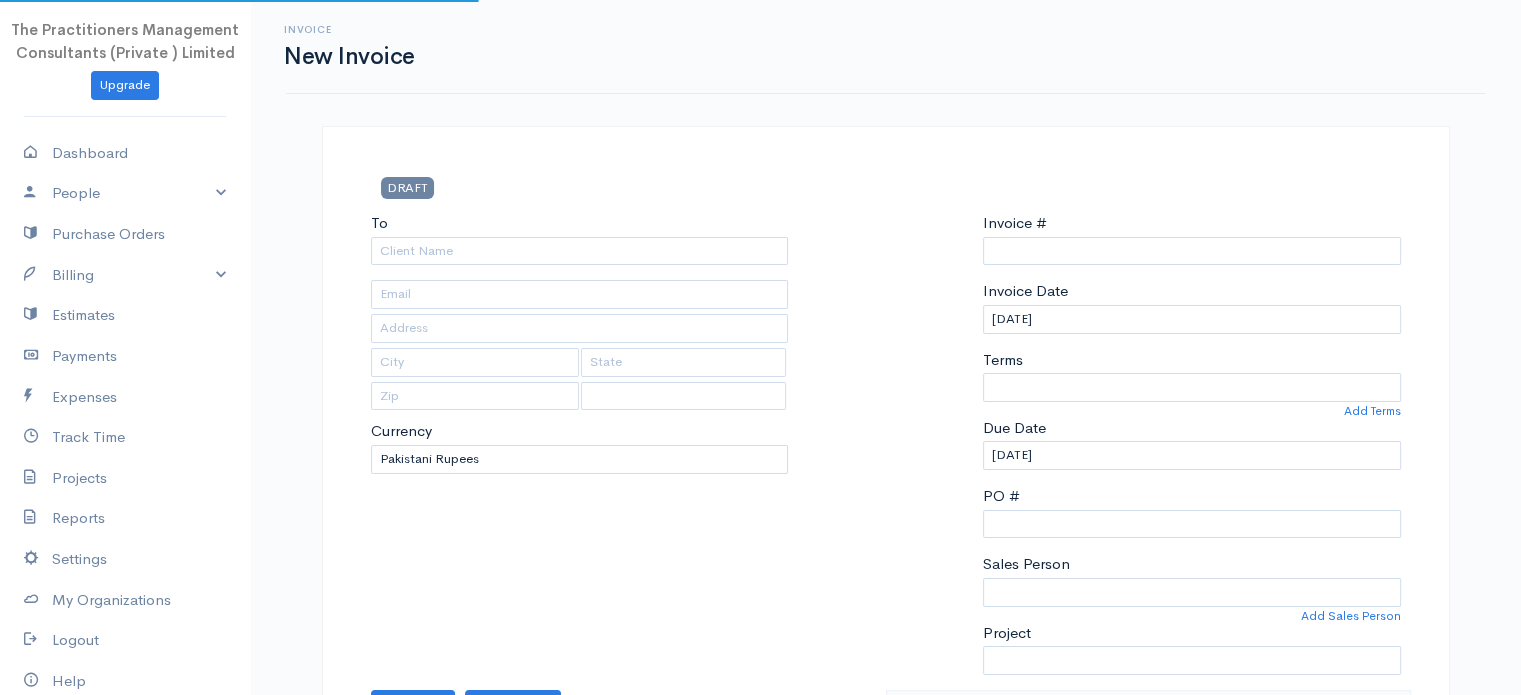 type on "0000008695" 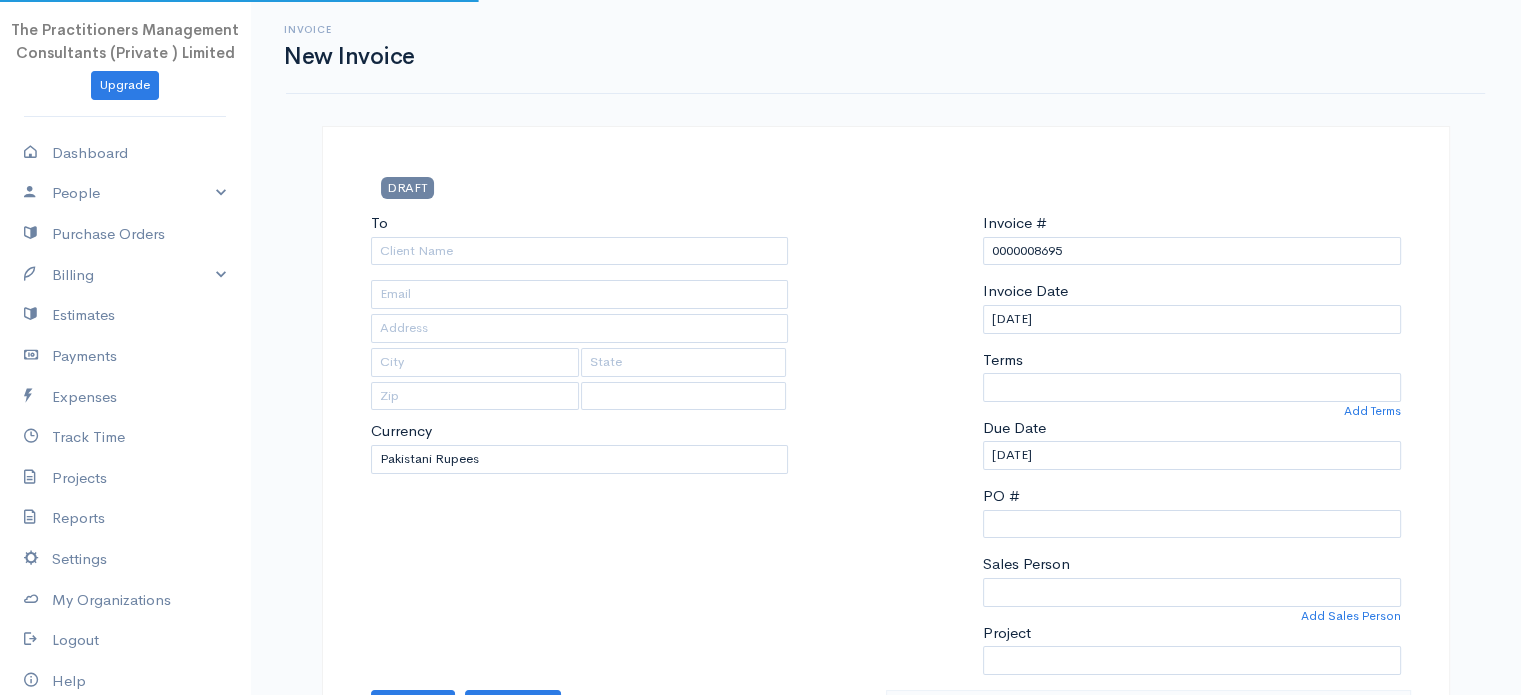 select on "Pakistan" 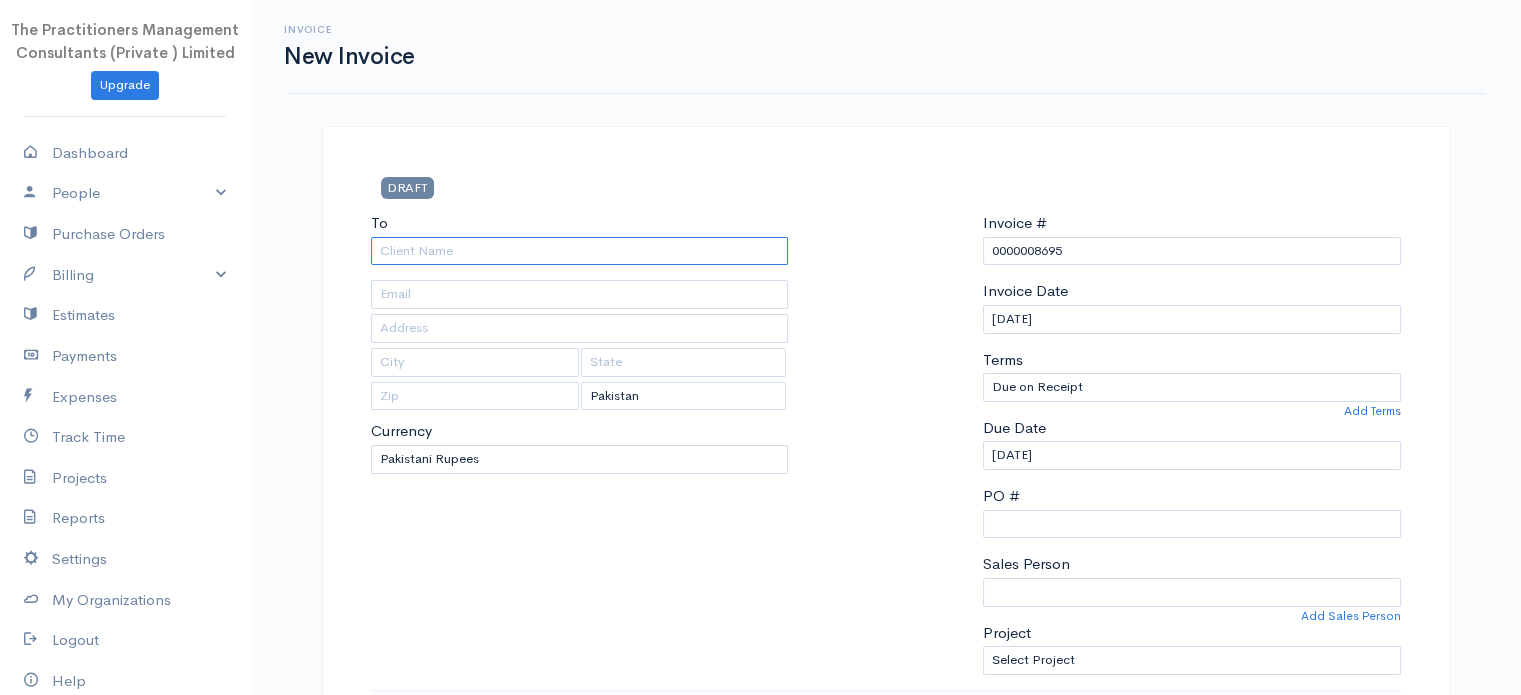 click on "To" at bounding box center (580, 251) 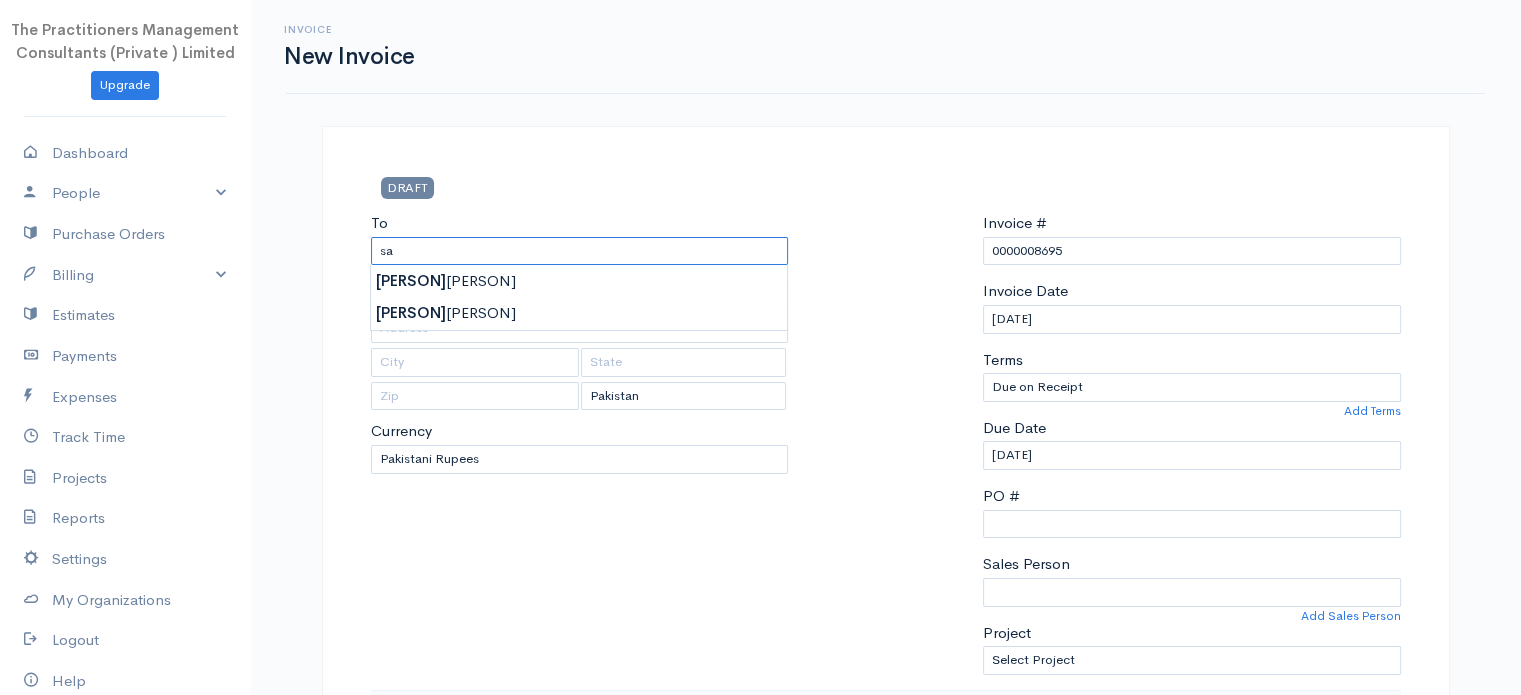 type on "s" 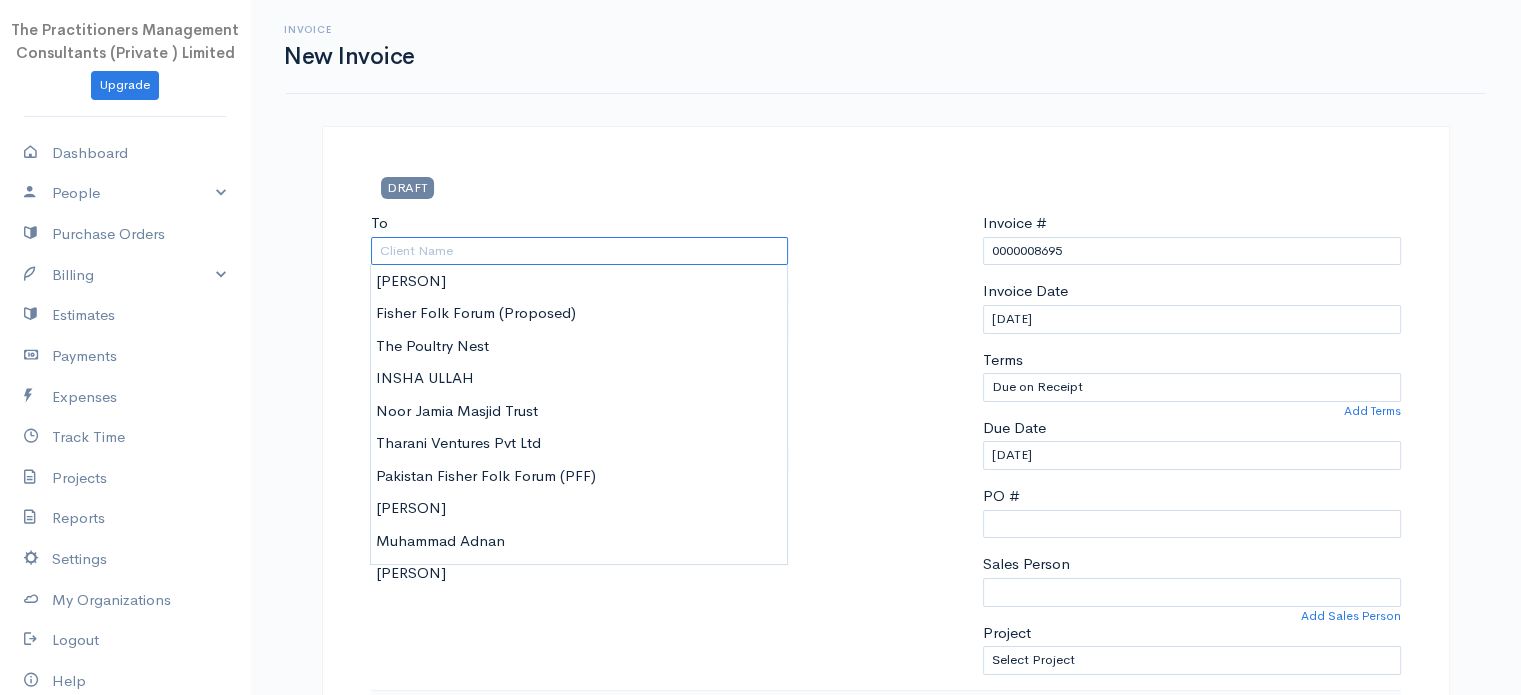 paste on "Sameena Fareed Bhatti" 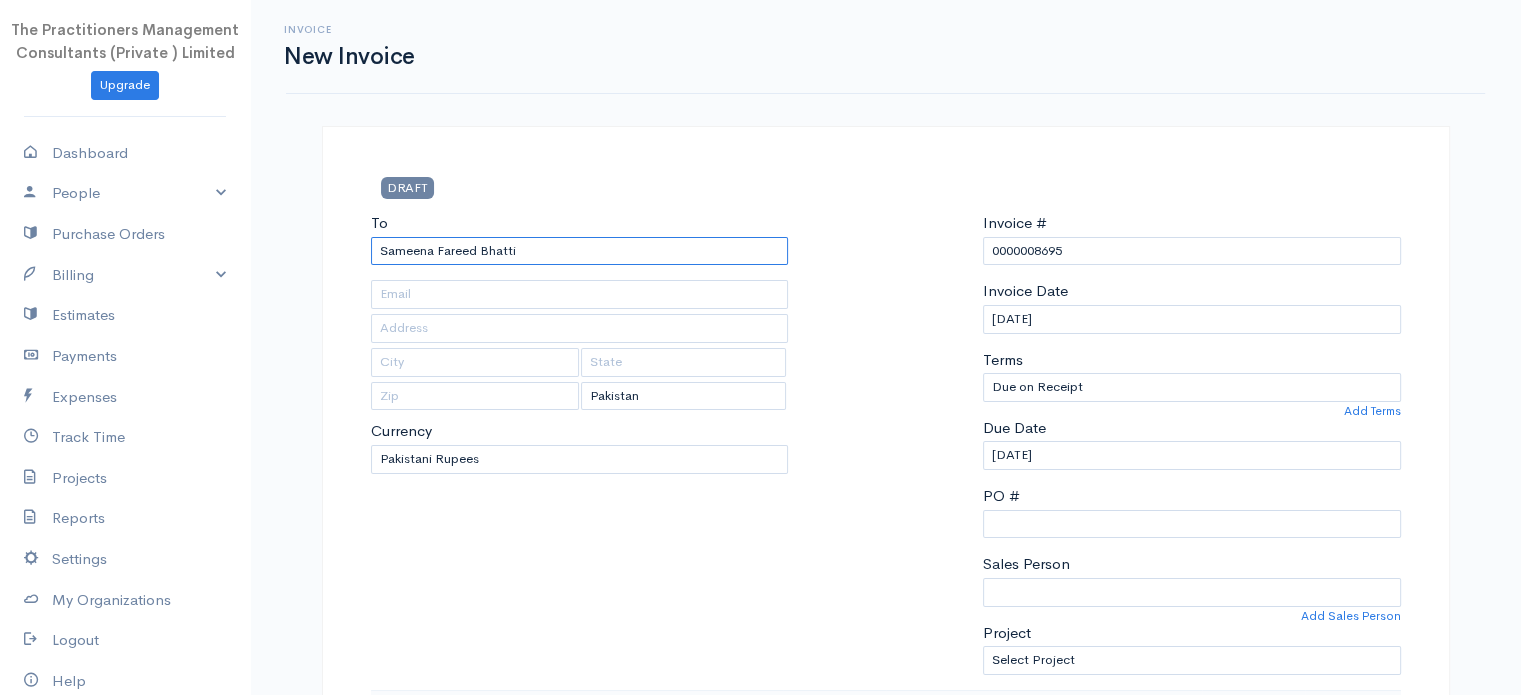 type on "Sameena Fareed Bhatti" 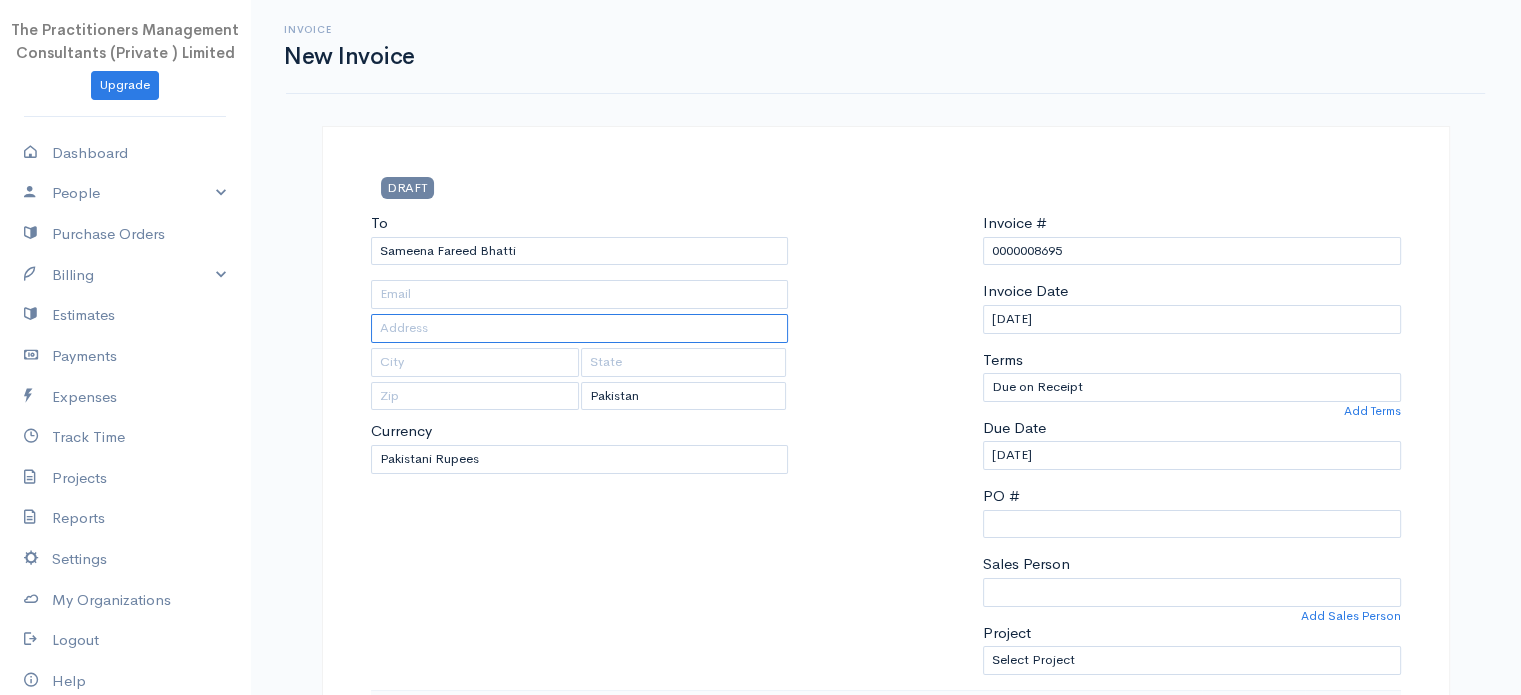 click at bounding box center [580, 328] 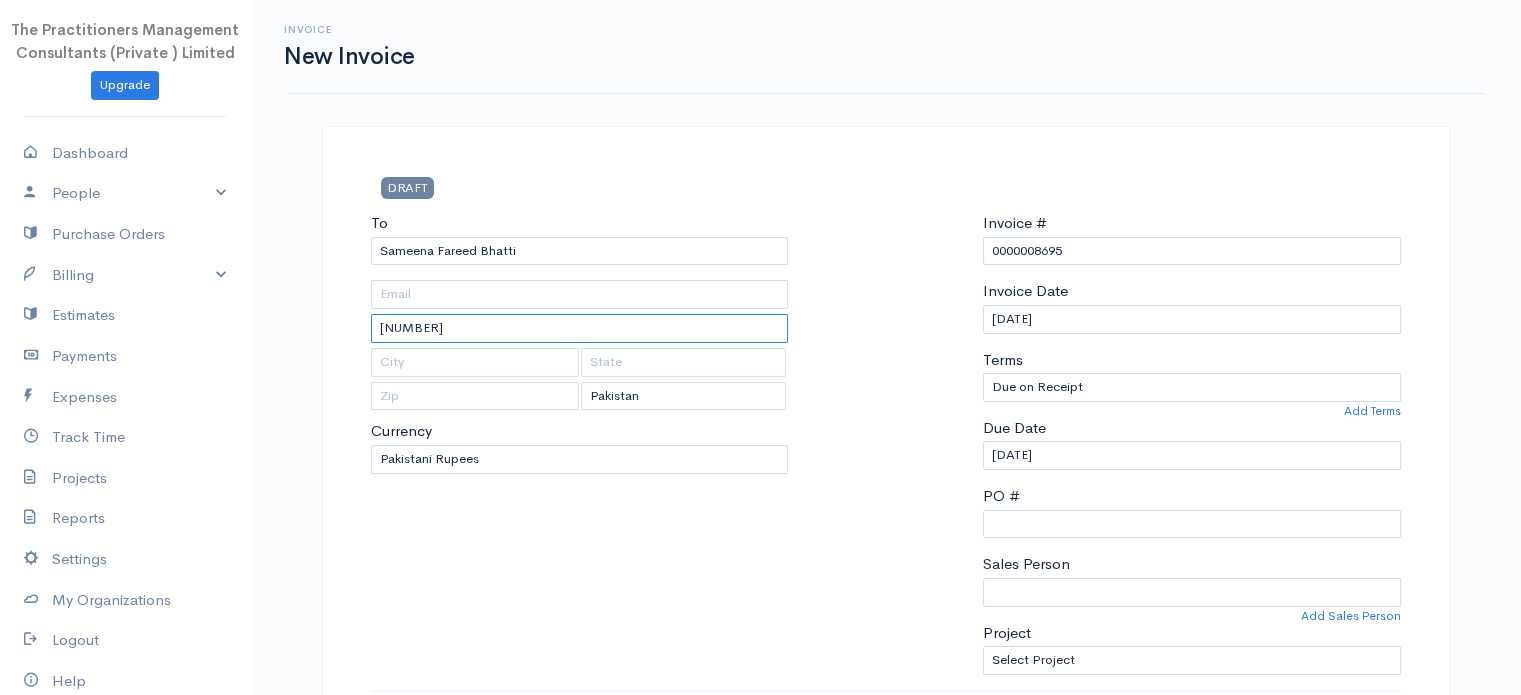 type on "[NUMBER]" 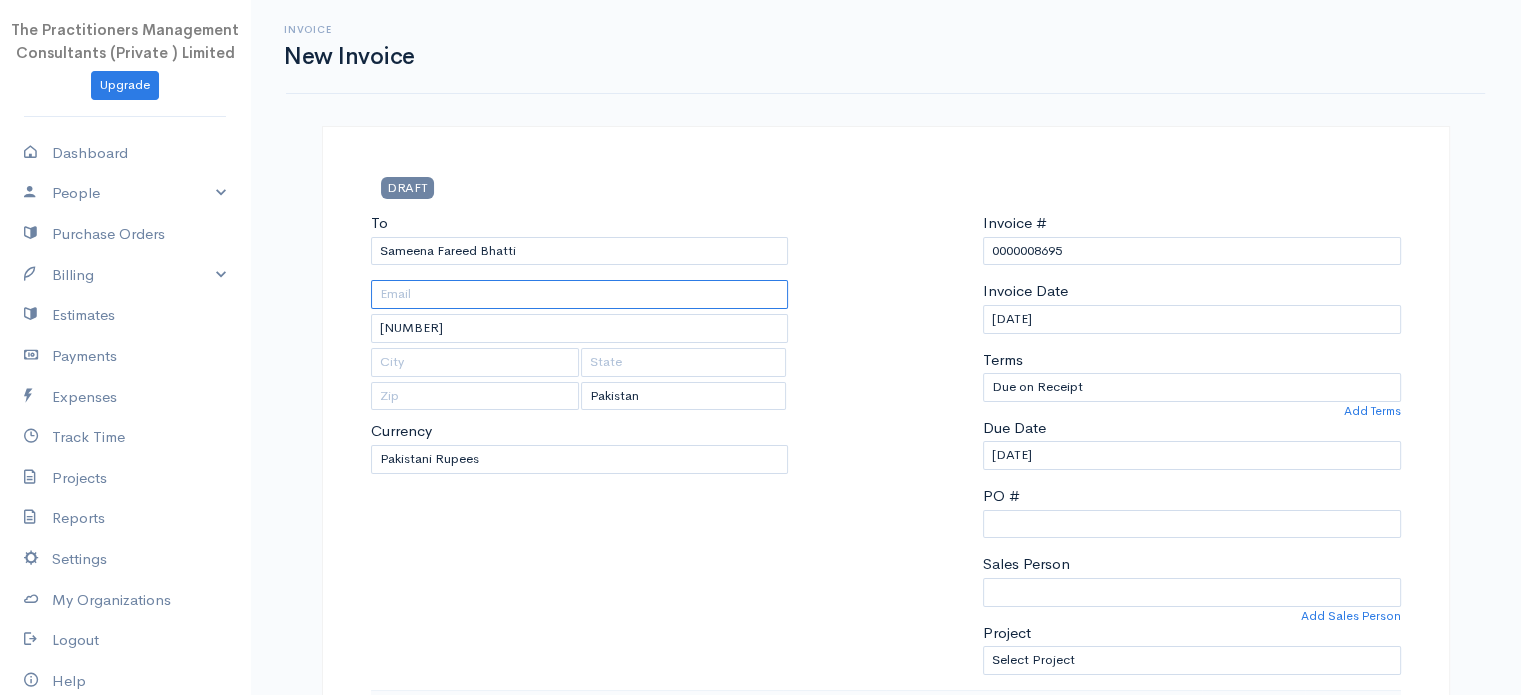 click at bounding box center [580, 294] 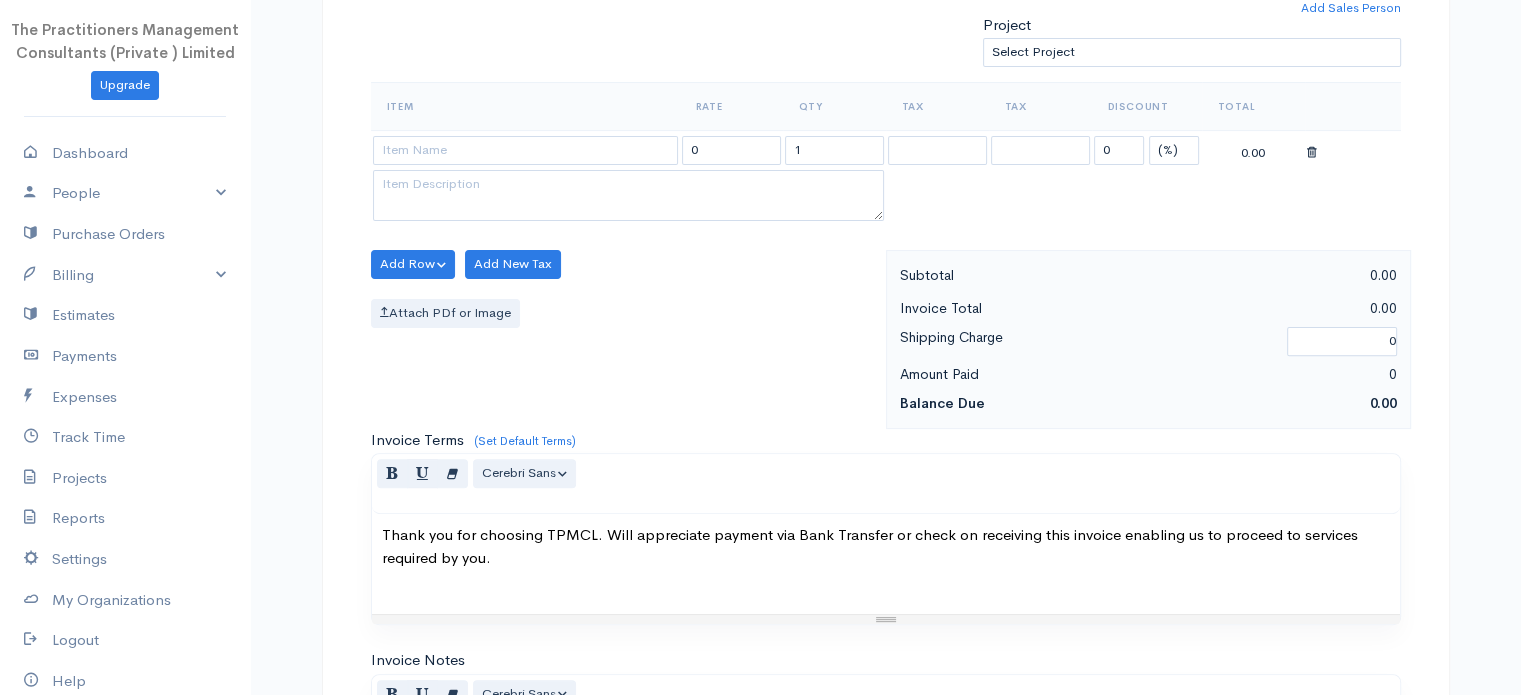 scroll, scrollTop: 810, scrollLeft: 0, axis: vertical 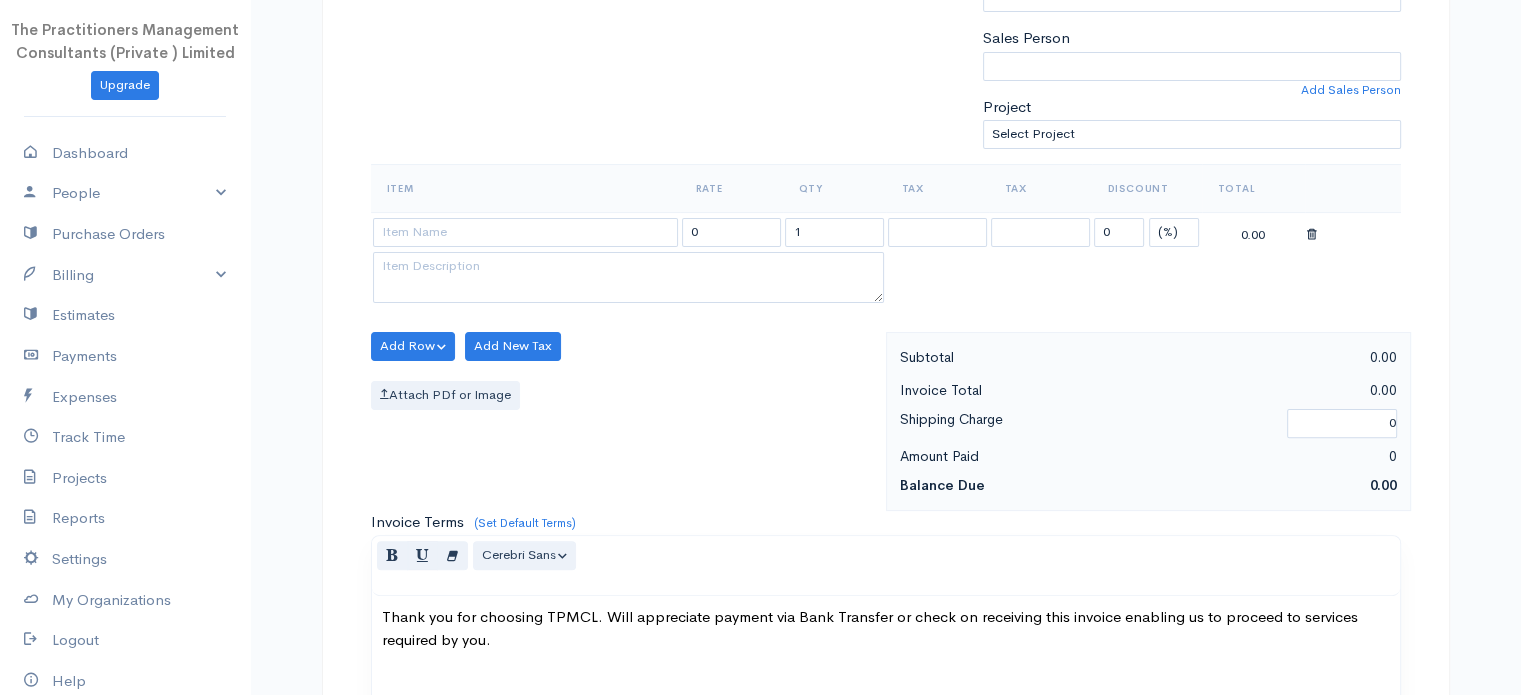 type on "[ACCOUNT_NUMBER]" 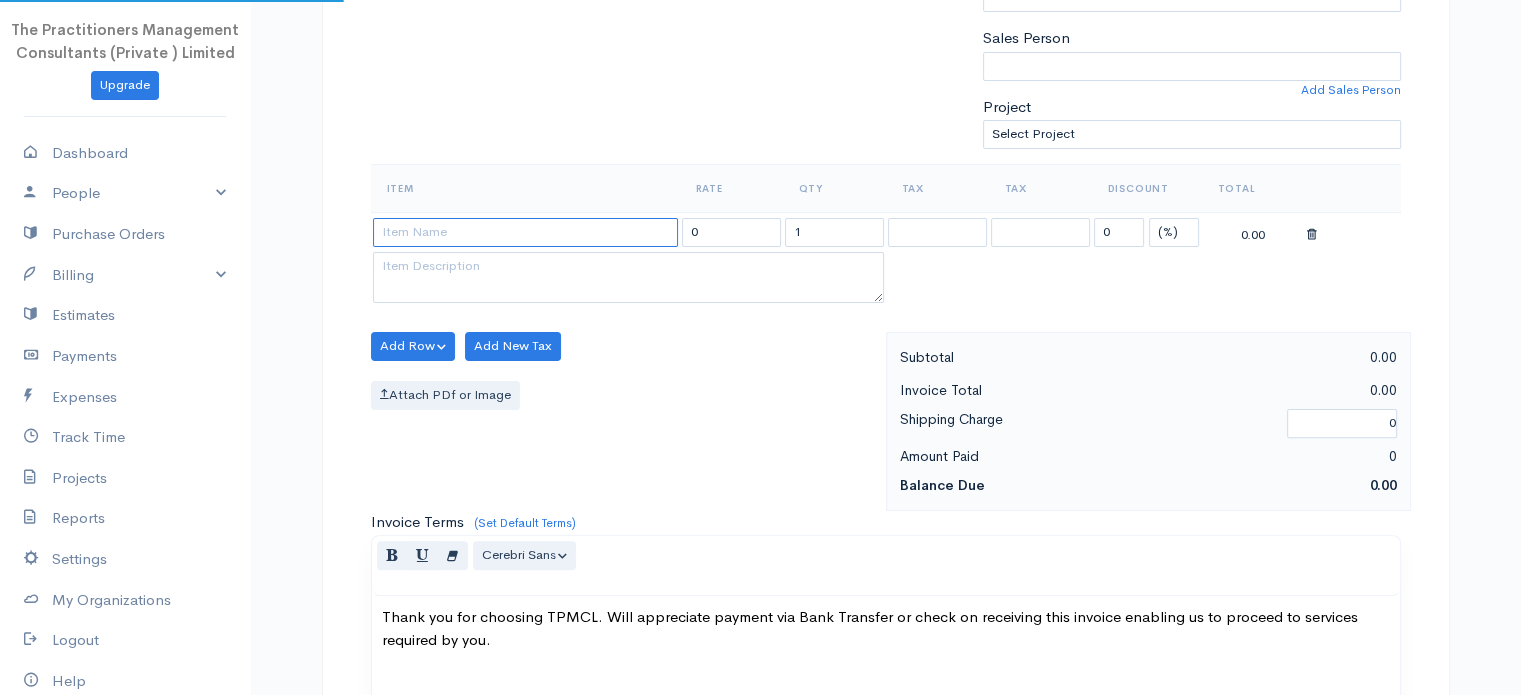 click at bounding box center [525, 232] 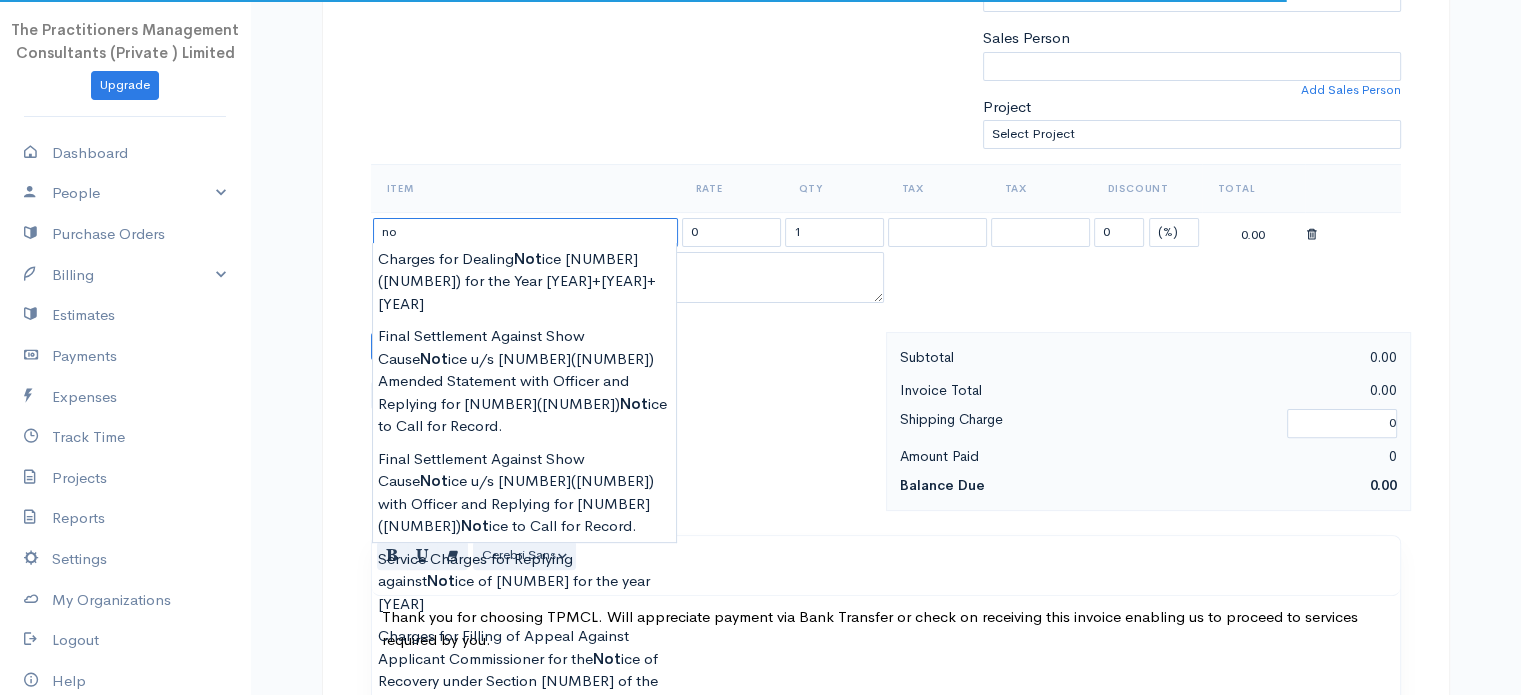 type on "n" 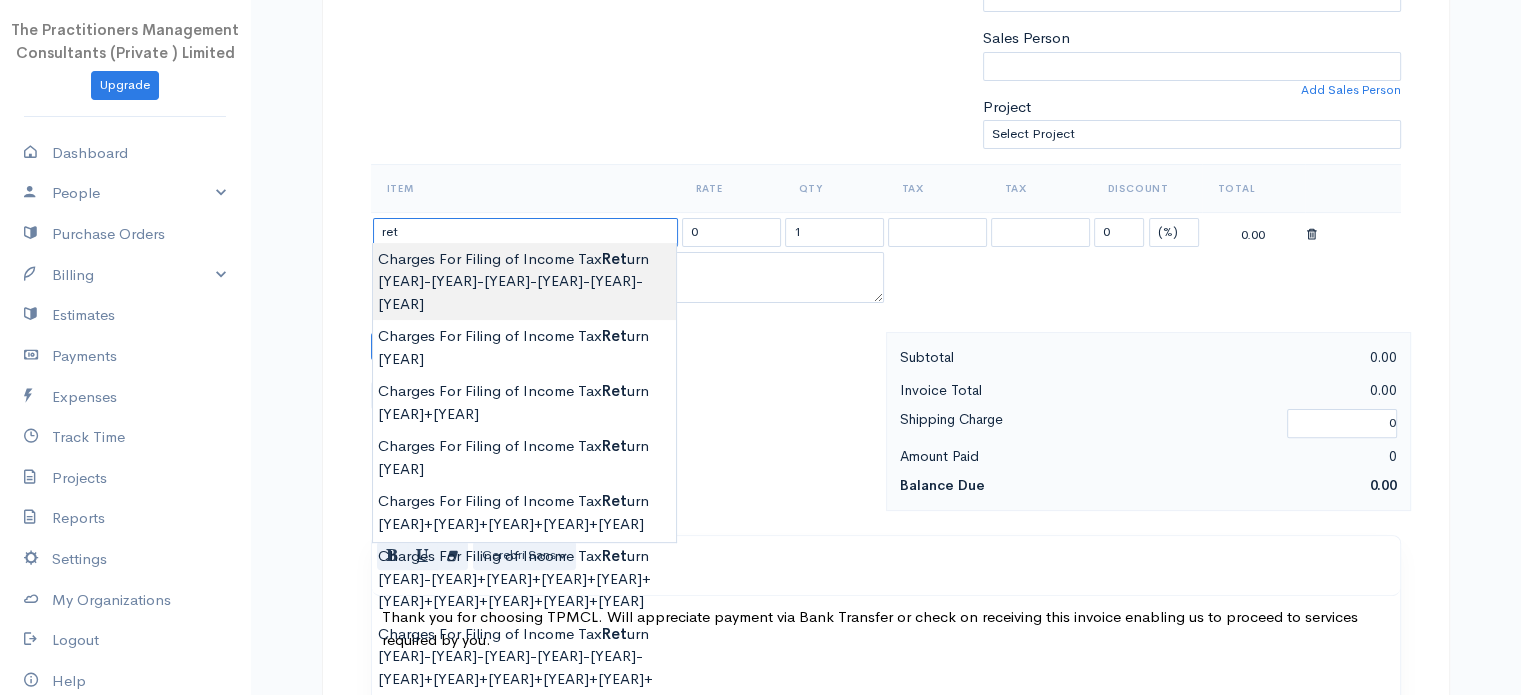 type on "Charges For Filing of Income Tax Return 2020-2021-2022-2023-2024-2025" 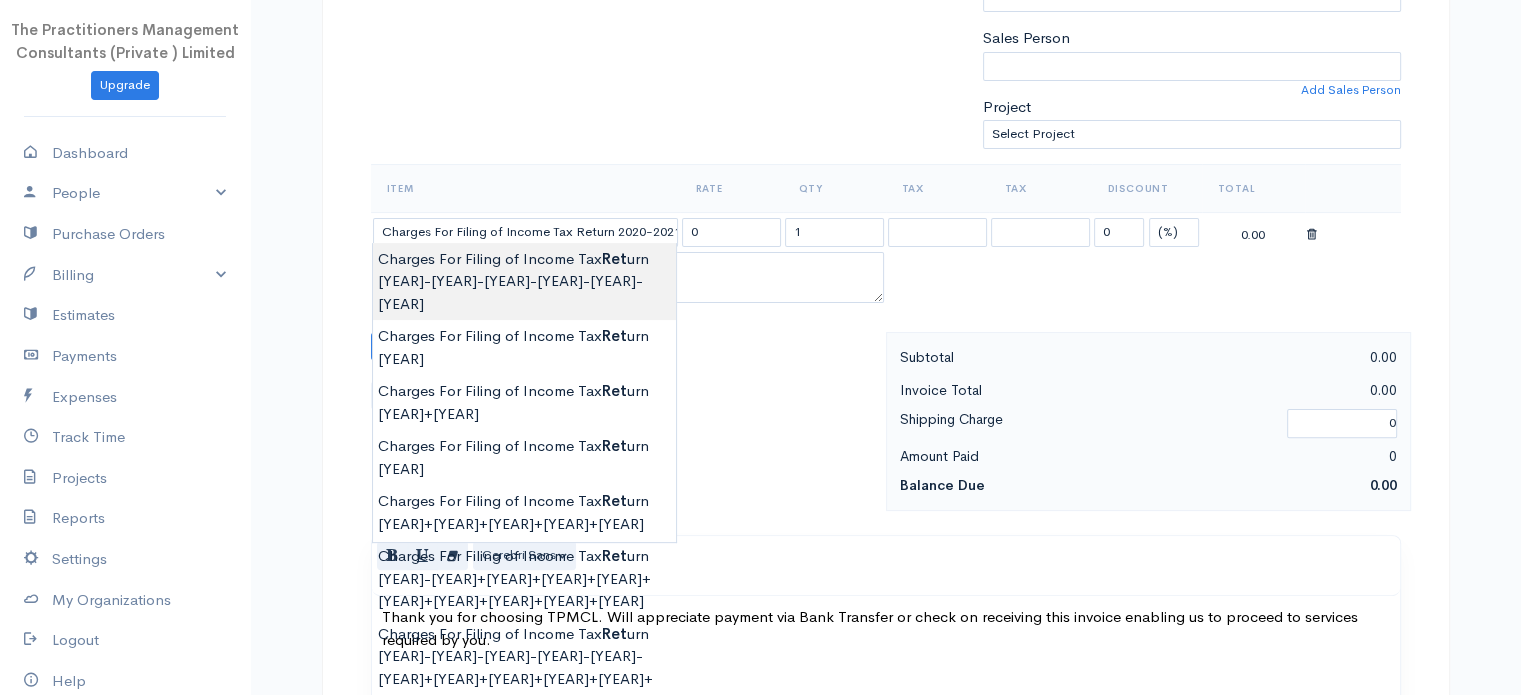type on "5000.00" 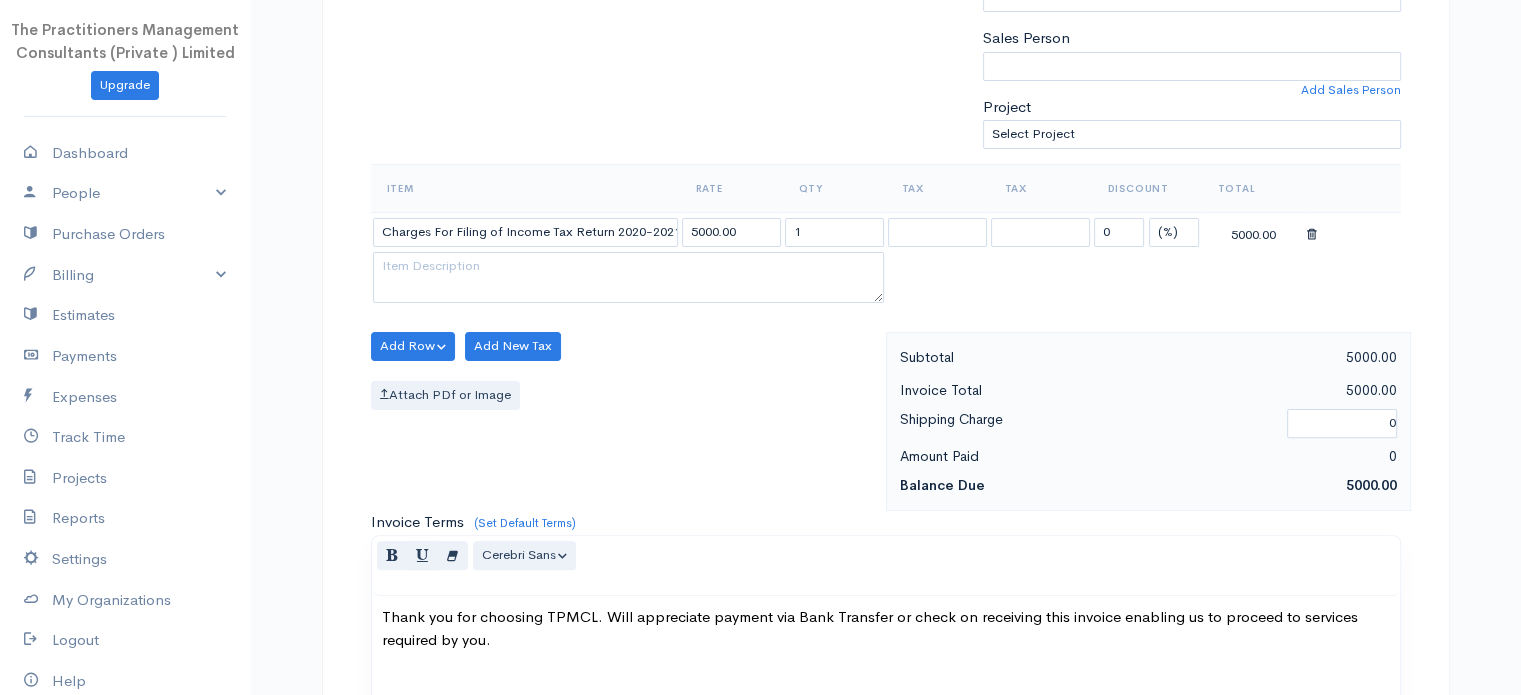 click on "The Practitioners Management Consultants (Private ) Limited
Upgrade
Dashboard
People
Clients
Vendors
Staff Users
Purchase Orders
Billing
Invoice
Recurring Invoice
Items
Services
Taxes
Credits
Estimates
Payments
Expenses
Track Time
Projects
Reports
Settings
My Organizations
Logout
Help
@CloudBooksApp [YEAR]
Invoice
New Invoice
DRAFT To [PERSON] [ACCOUNT_NUMBER] [NUMBER] [CHOOSE_COUNTRY] United States Canada United Kingdom Afghanistan Albania Algeria American Samoa [NUMBER]" at bounding box center [760, 351] 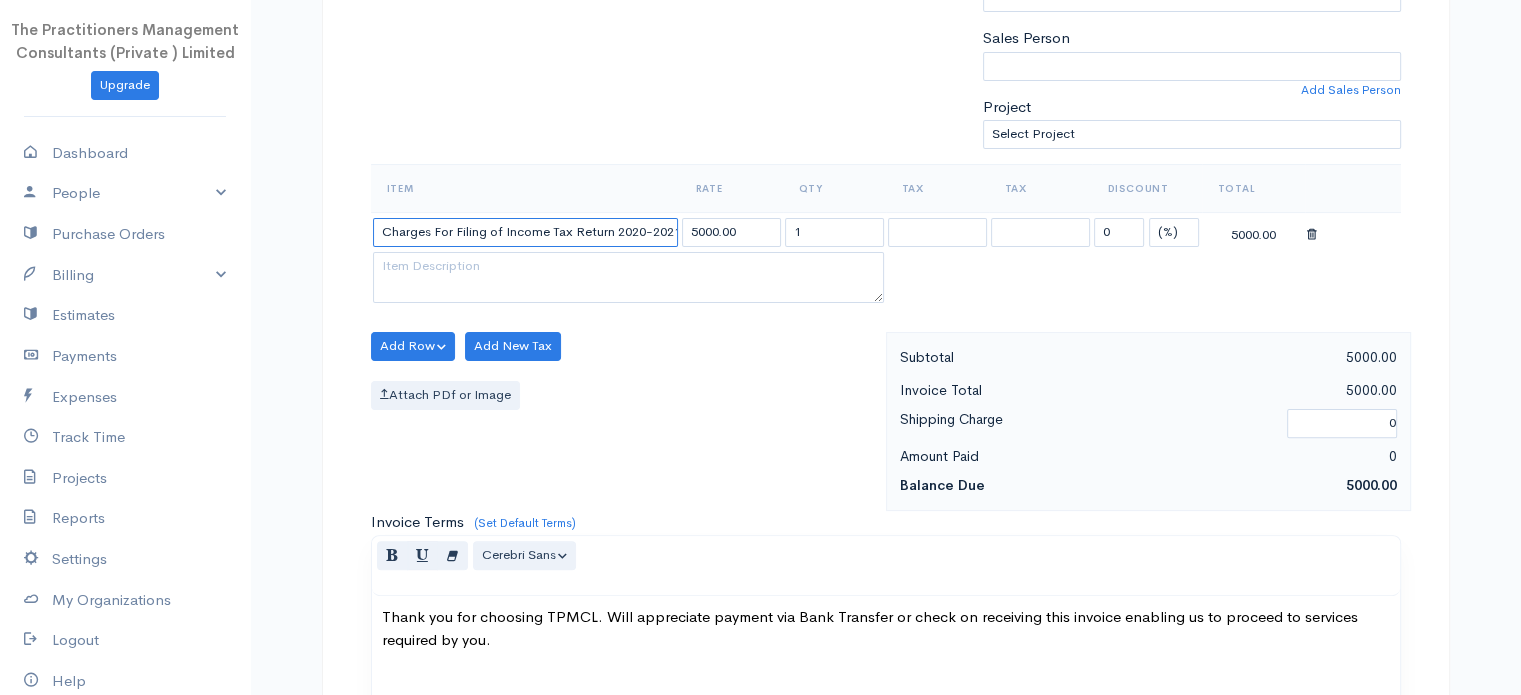 click on "Charges For Filing of Income Tax Return 2020-2021-2022-2023-2024-2025" at bounding box center (525, 232) 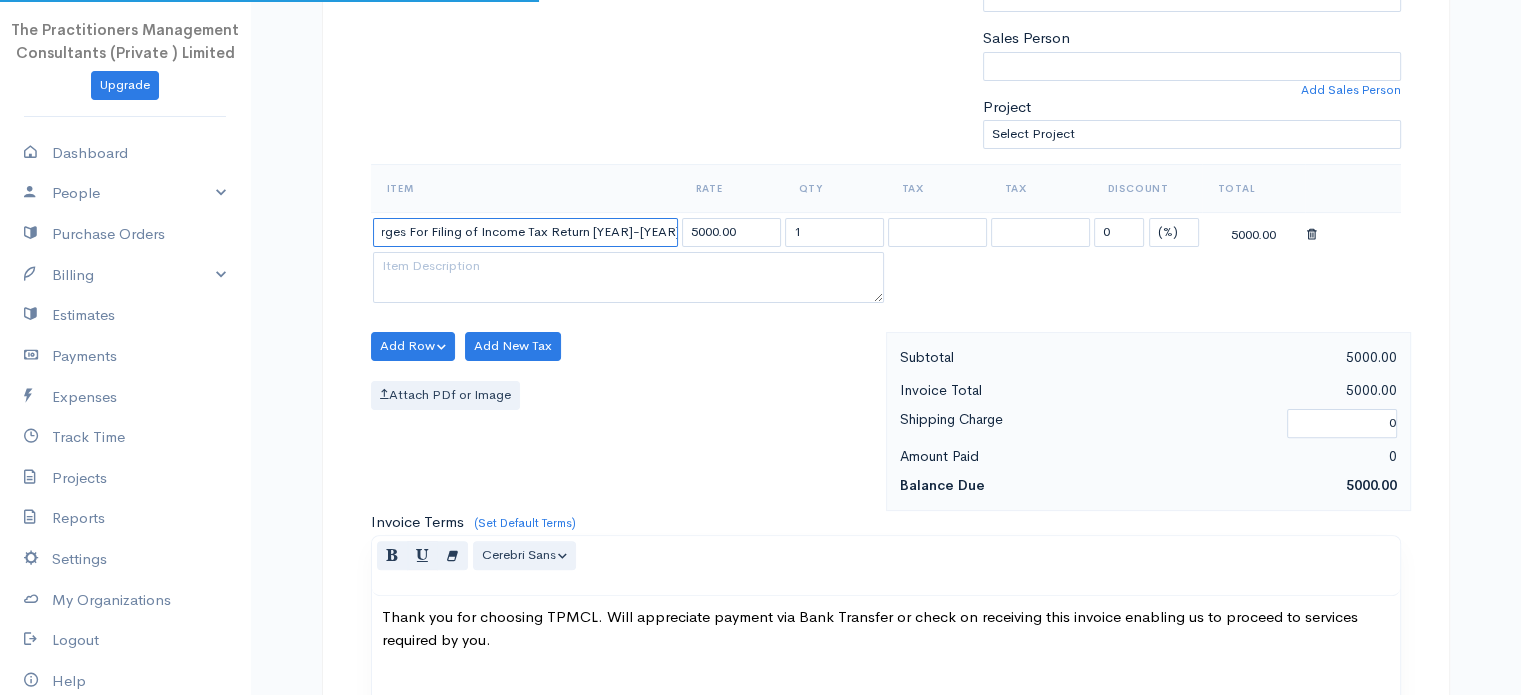scroll, scrollTop: 0, scrollLeft: 0, axis: both 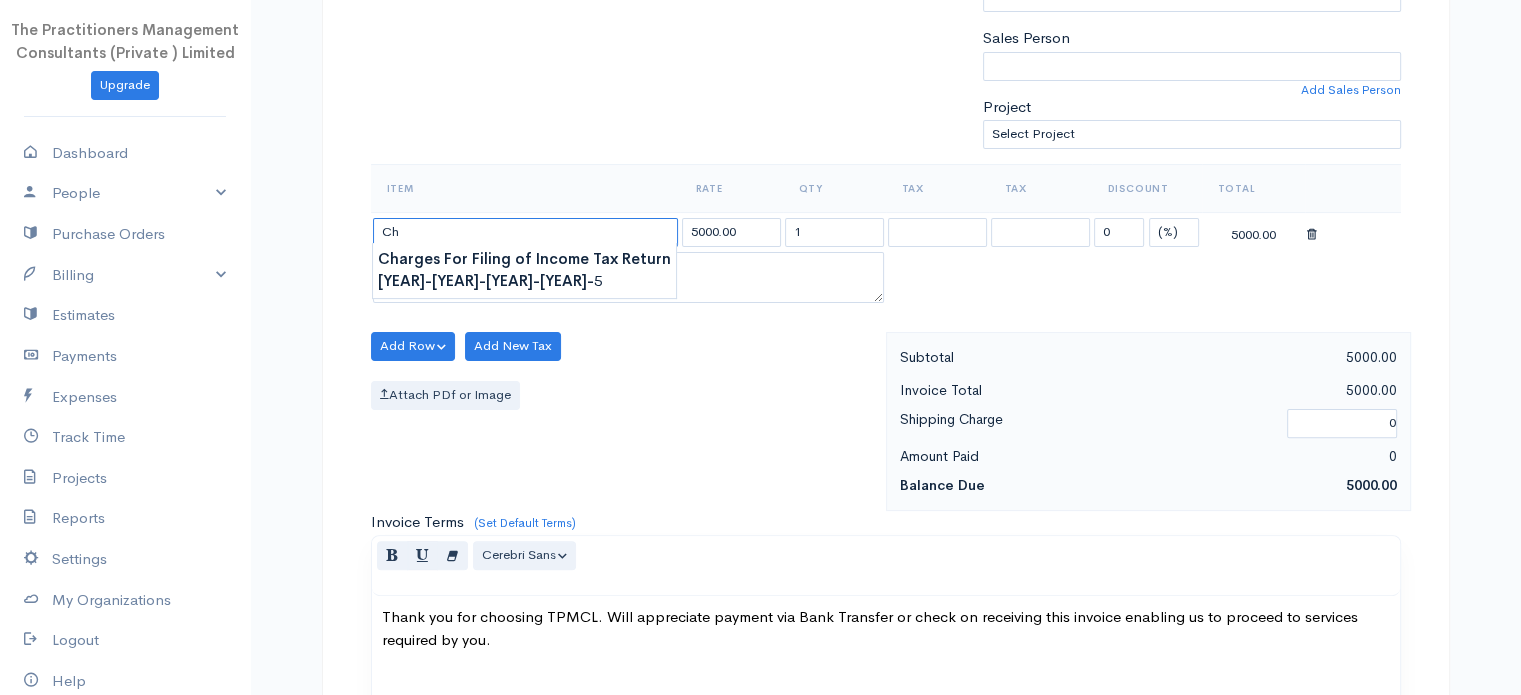 type on "C" 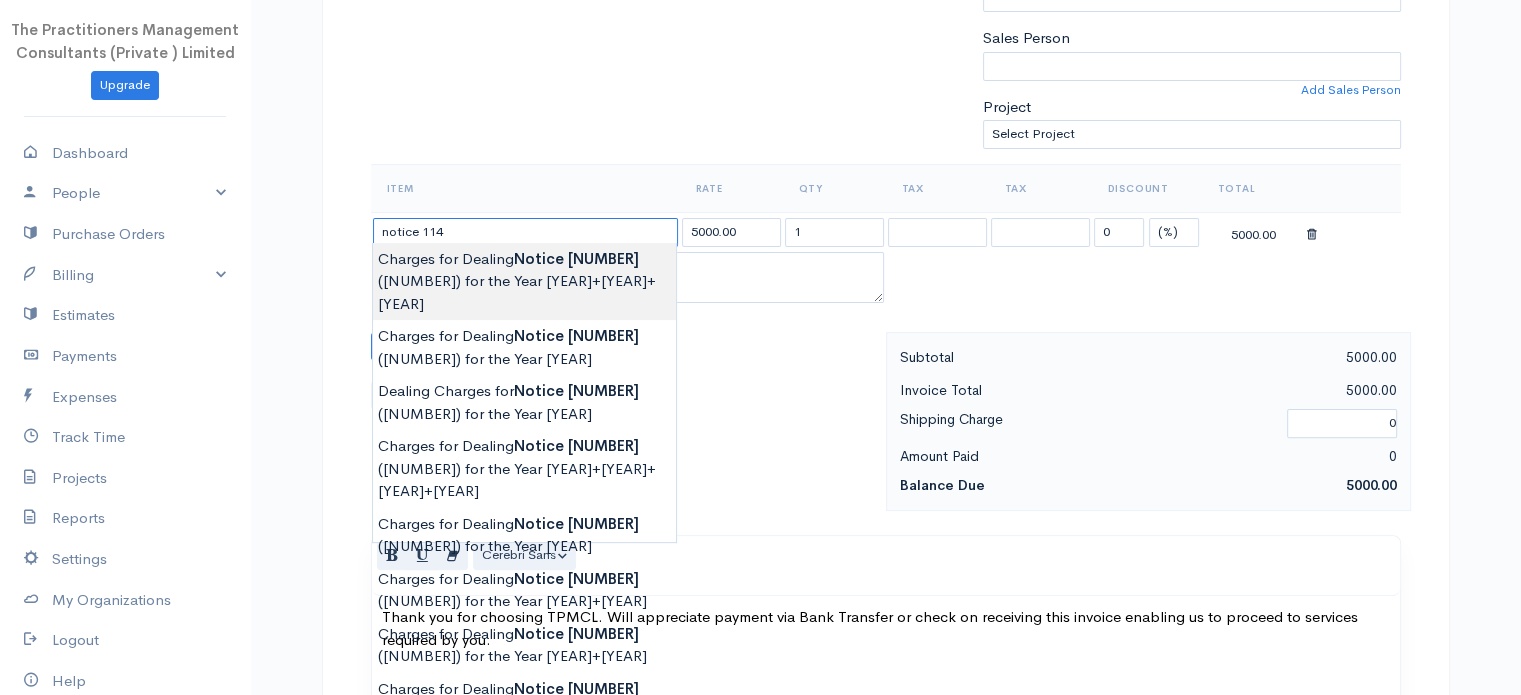 type on "Charges for Dealing Notice [NUMBER]([NUMBER]) for the Year [YEAR]+[YEAR]+[YEAR]" 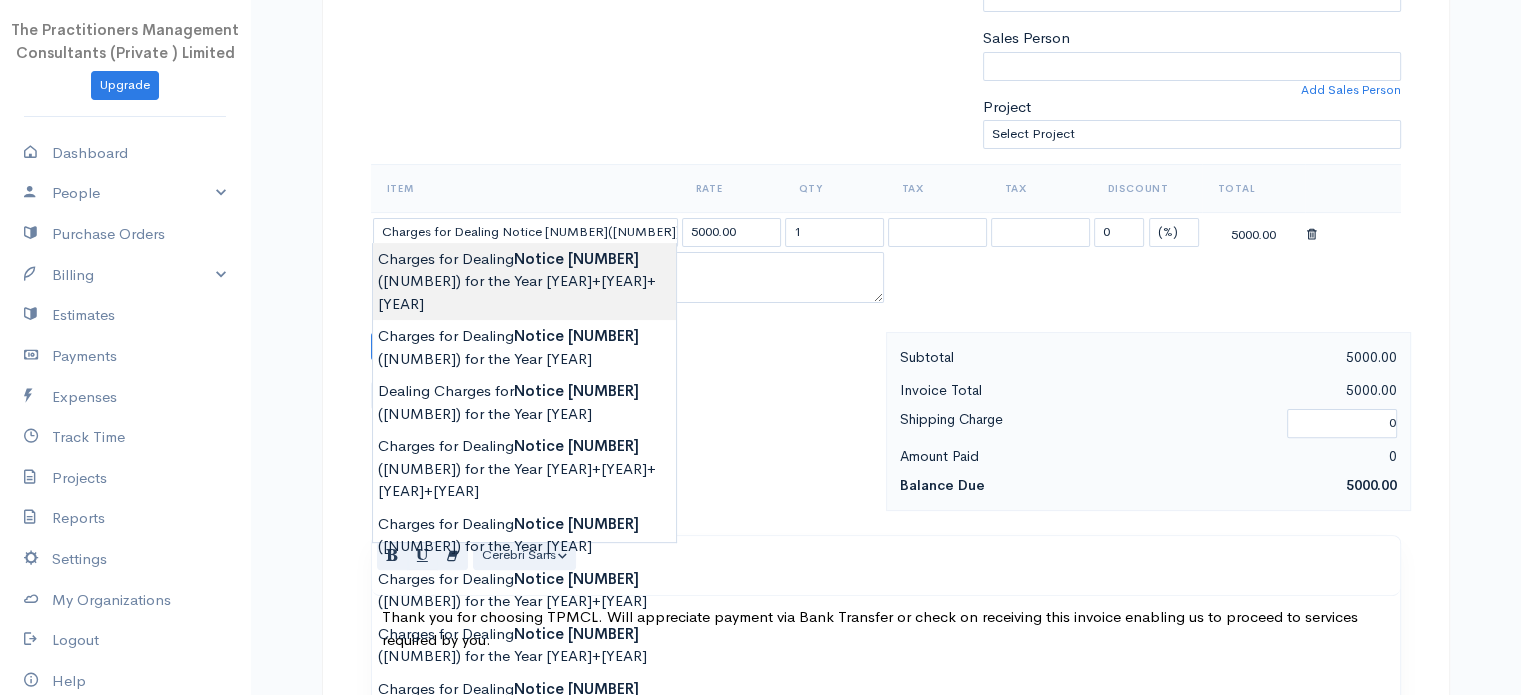 type 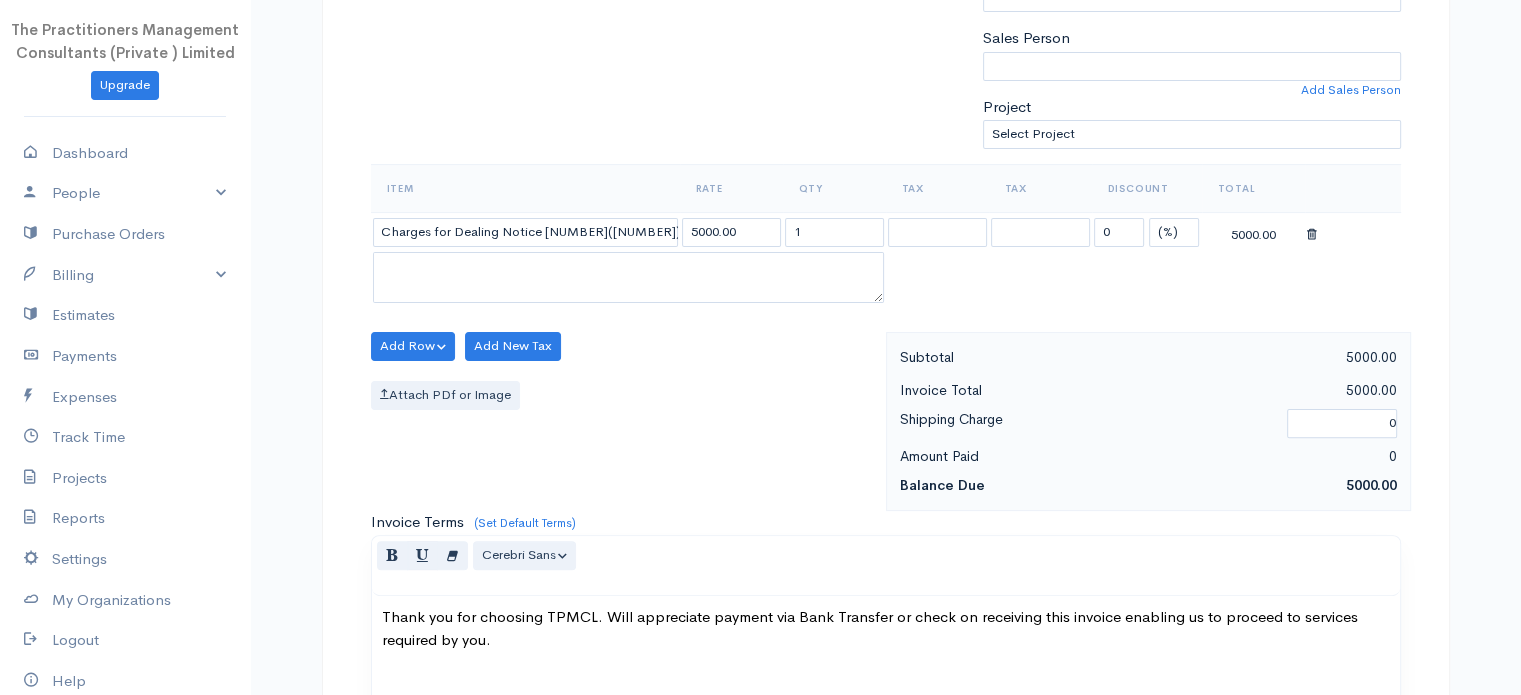 click on "The Practitioners Management Consultants (Private ) Limited
Upgrade
Dashboard
People
Clients
Vendors
Staff Users
Purchase Orders
Billing
Invoice
Recurring Invoice
Items
Services
Taxes
Credits
Estimates
Payments
Expenses
Track Time
Projects
Reports
Settings
My Organizations
Logout
Help
@CloudBooksApp [YEAR]
Invoice
New Invoice
DRAFT To [PERSON] [ACCOUNT_NUMBER] [NUMBER] [CHOOSE_COUNTRY] United States Canada United Kingdom Afghanistan Albania Algeria American Samoa [NUMBER]" at bounding box center [760, 351] 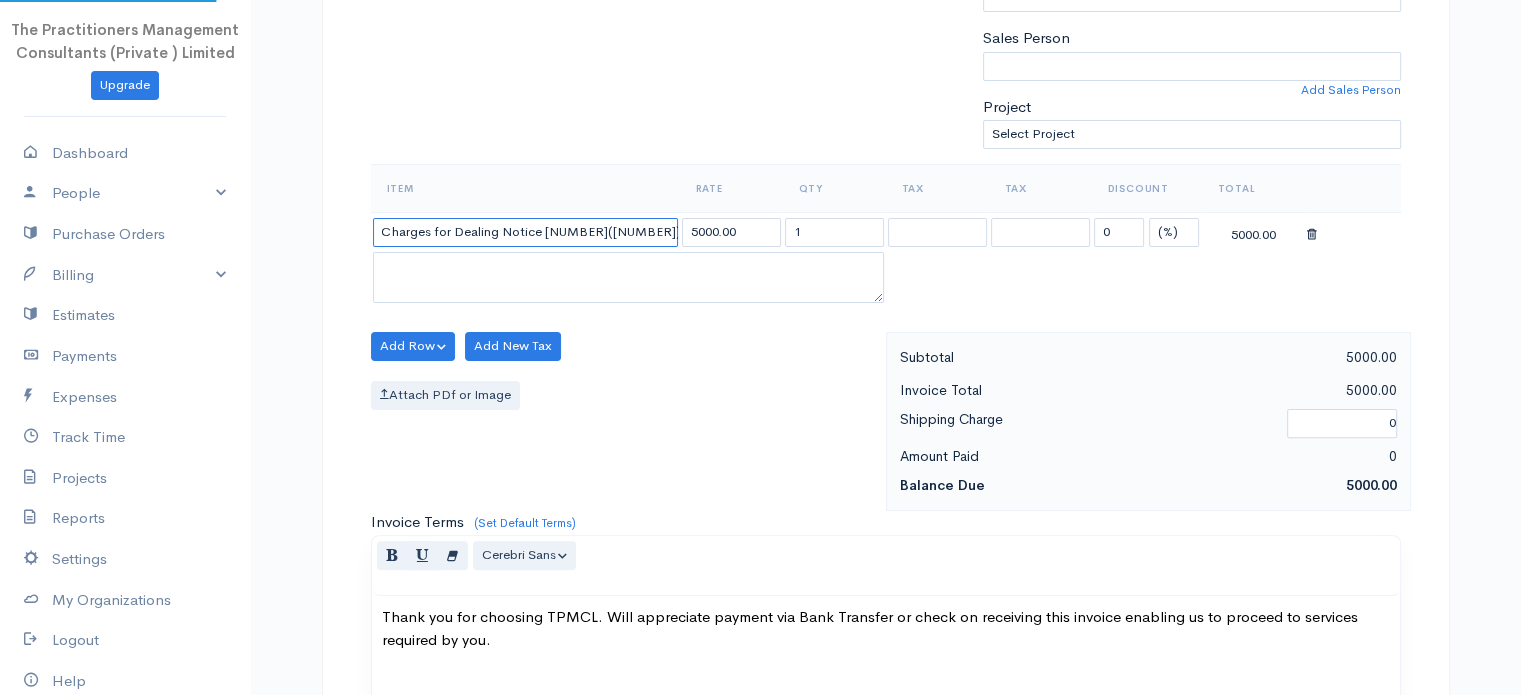 click on "Charges for Dealing Notice [NUMBER]([NUMBER]) for the Year [YEAR]+[YEAR]+[YEAR]" at bounding box center [525, 232] 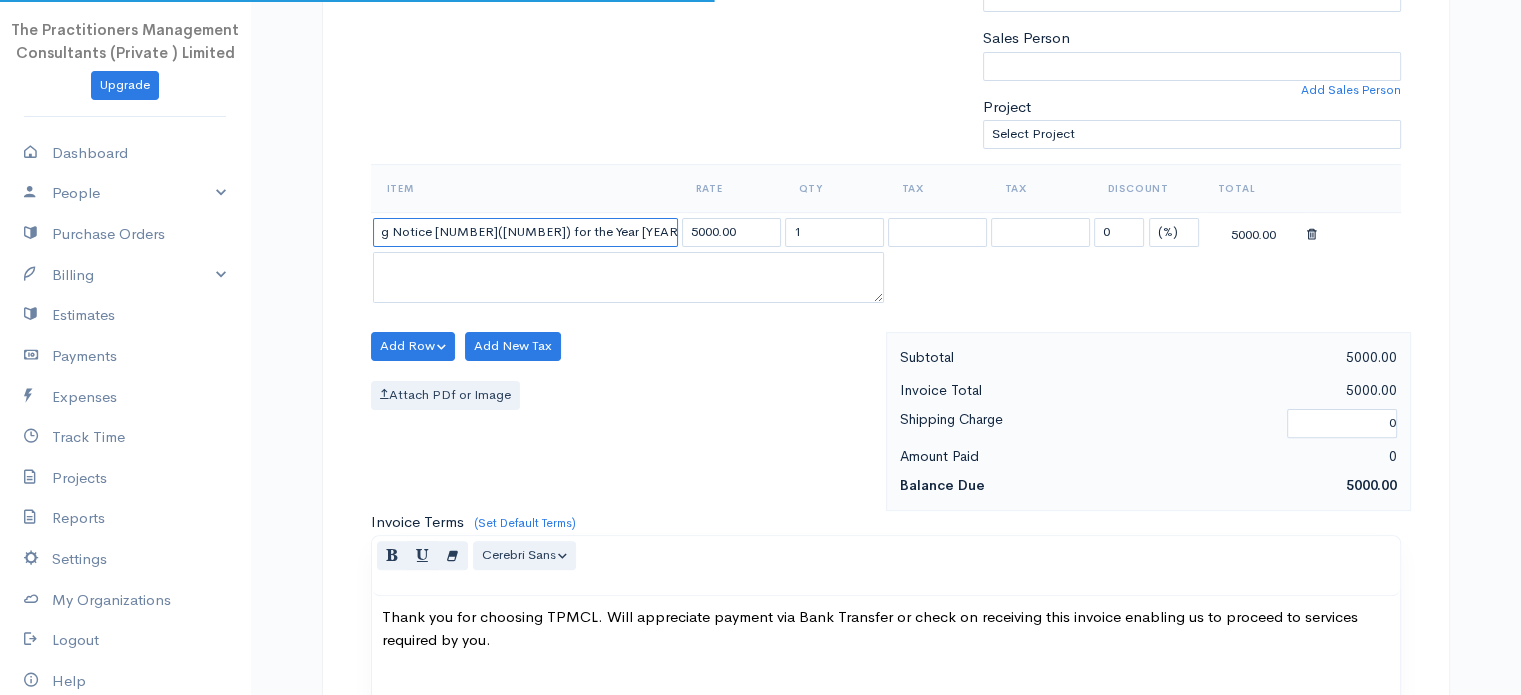 scroll, scrollTop: 0, scrollLeft: 117, axis: horizontal 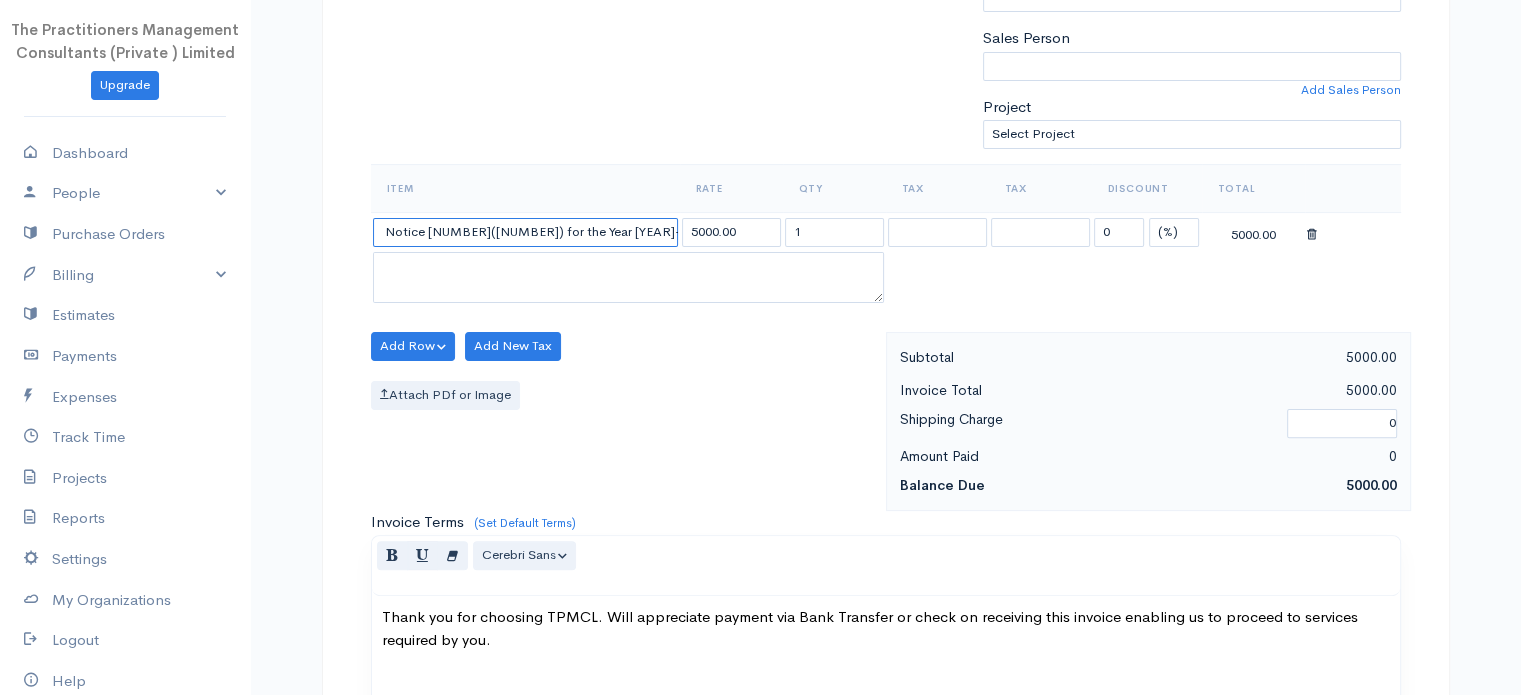 type on "Charges for Dealing Notice [NUMBER]([NUMBER]) for the Year [YEAR]+[YEAR]+[YEAR]+[YEAR]" 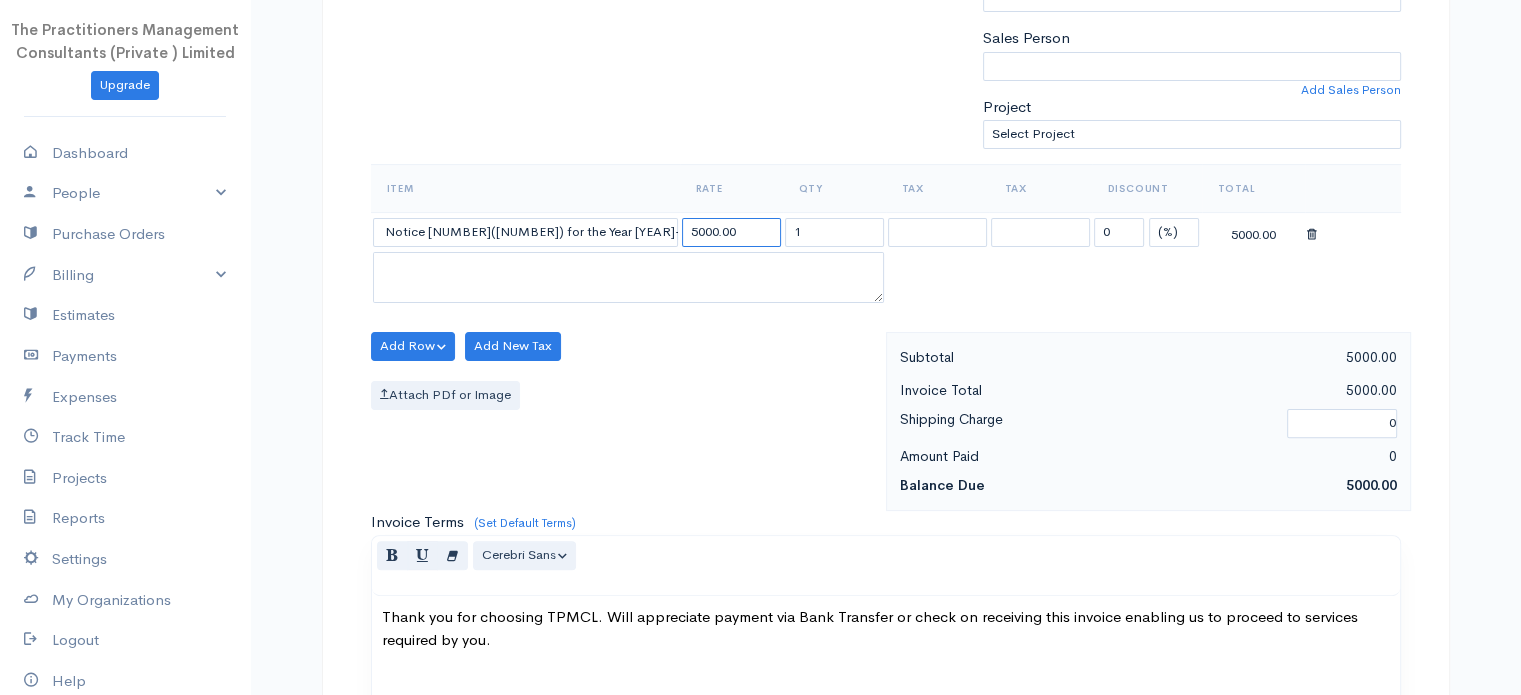 scroll, scrollTop: 0, scrollLeft: 0, axis: both 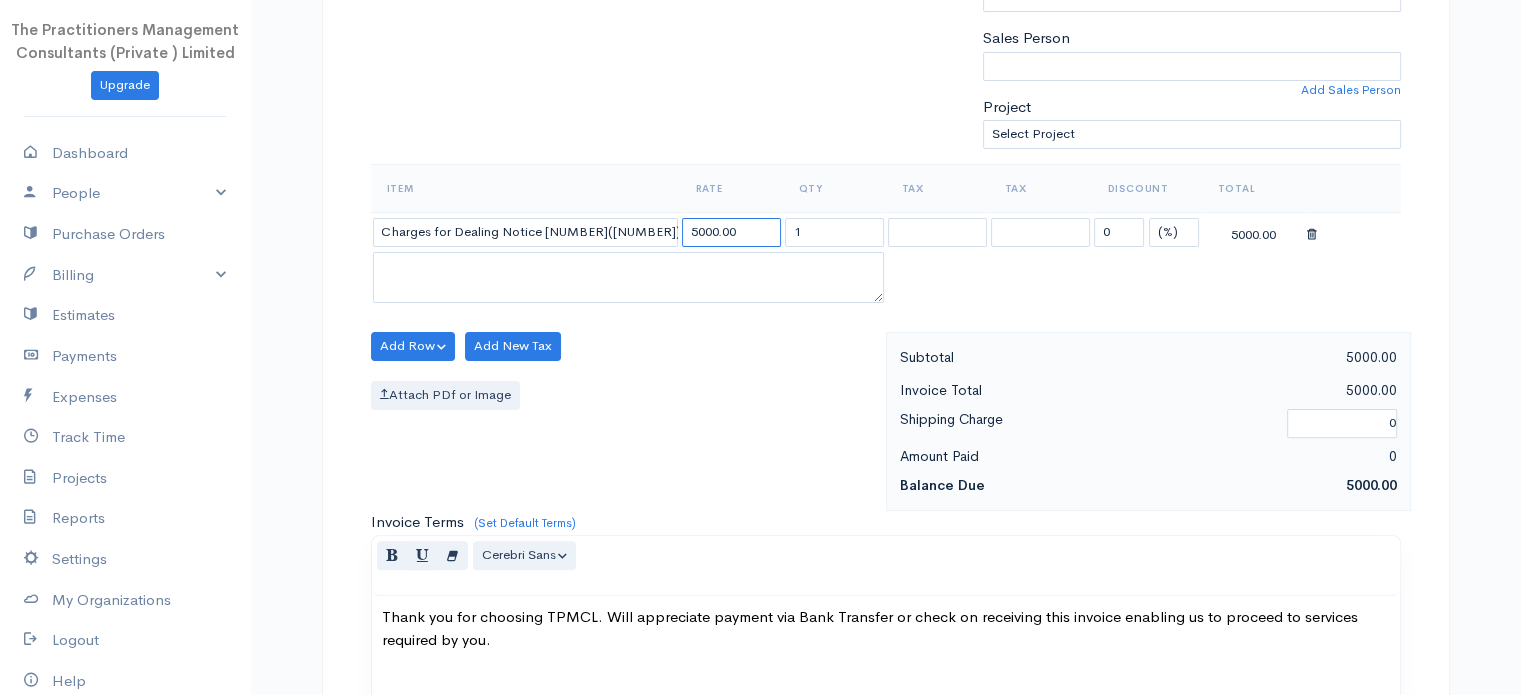 click on "5000.00" at bounding box center [731, 232] 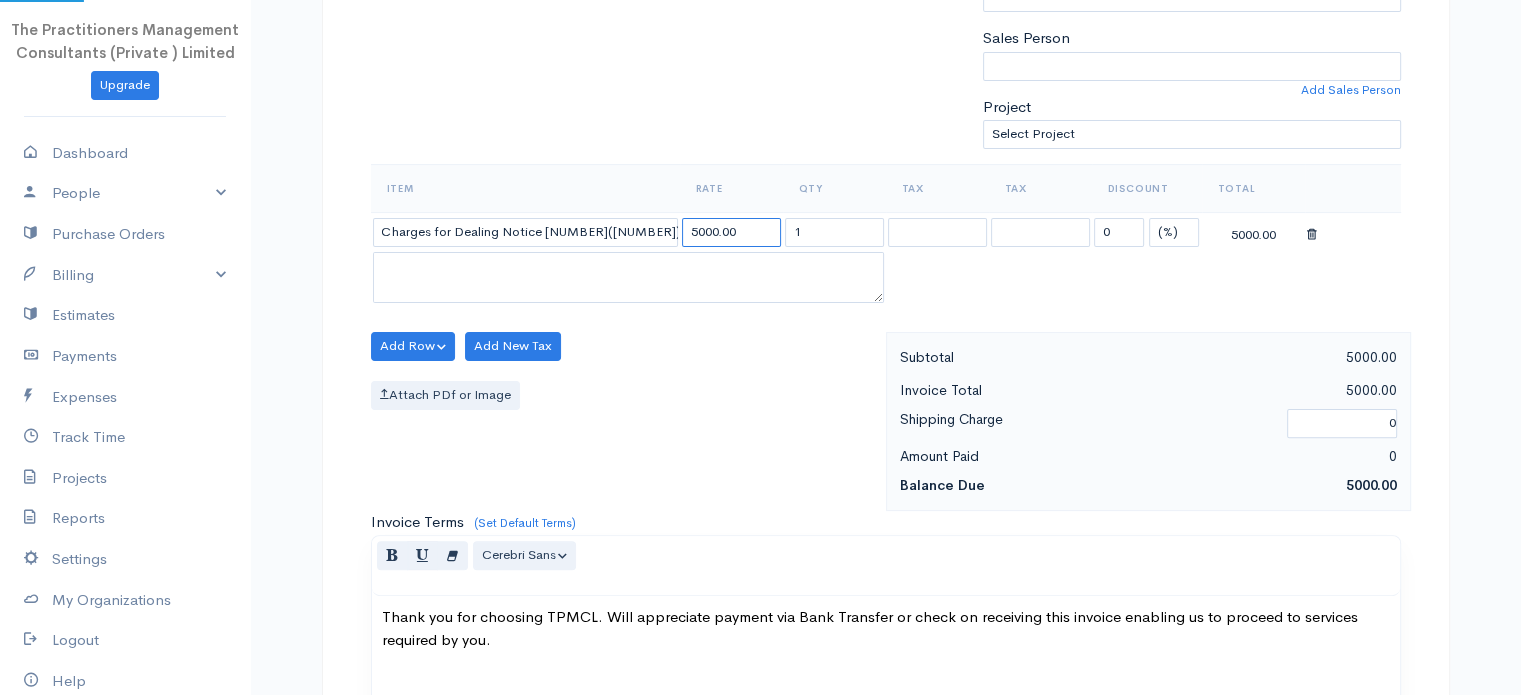 click on "5000.00" at bounding box center [731, 232] 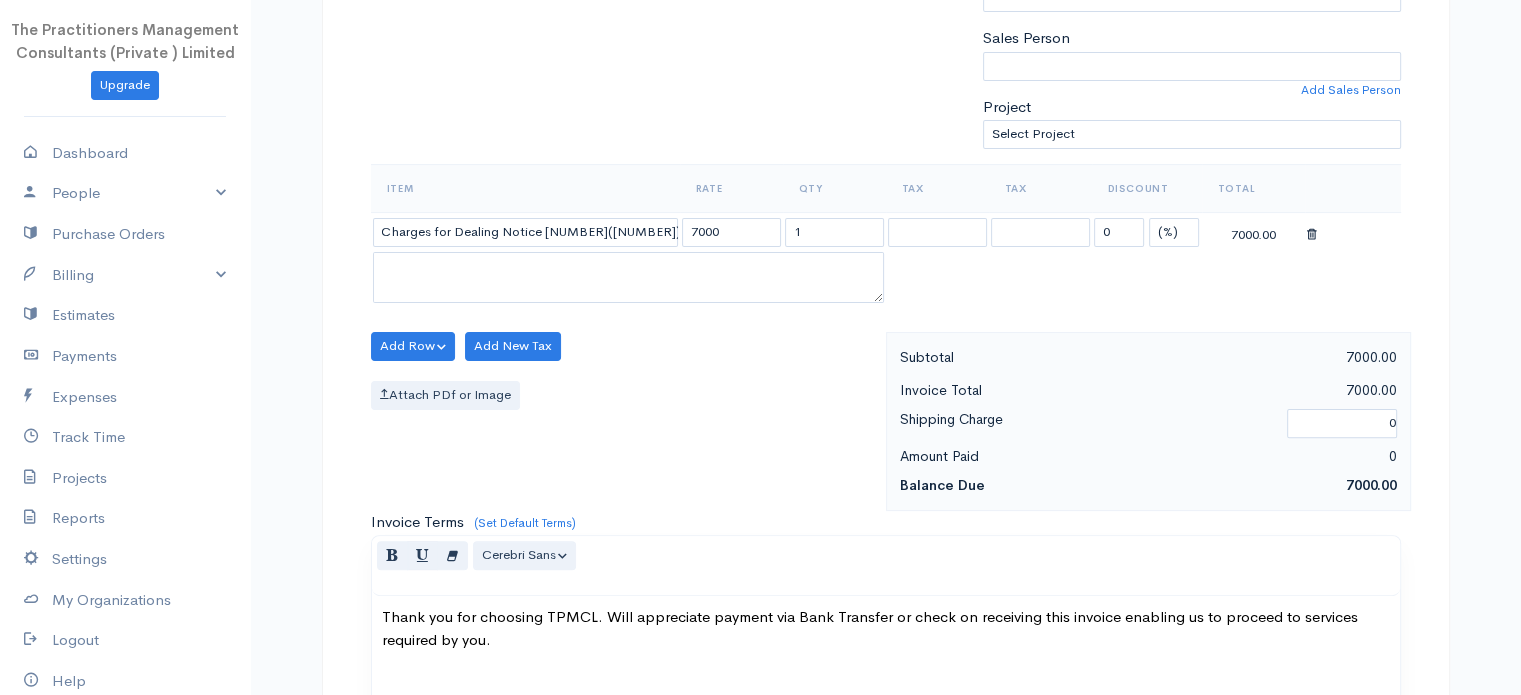 click on "Item Rate Qty Tax Tax Discount Total Charges for Dealing Notice [NUMBER]([NUMBER]) for the Year [YEAR]+[YEAR]+[YEAR]+[YEAR] [NUMBER] [NUMBER] [NUMBER] (%) Flat [NUMBER].00" at bounding box center [886, 248] 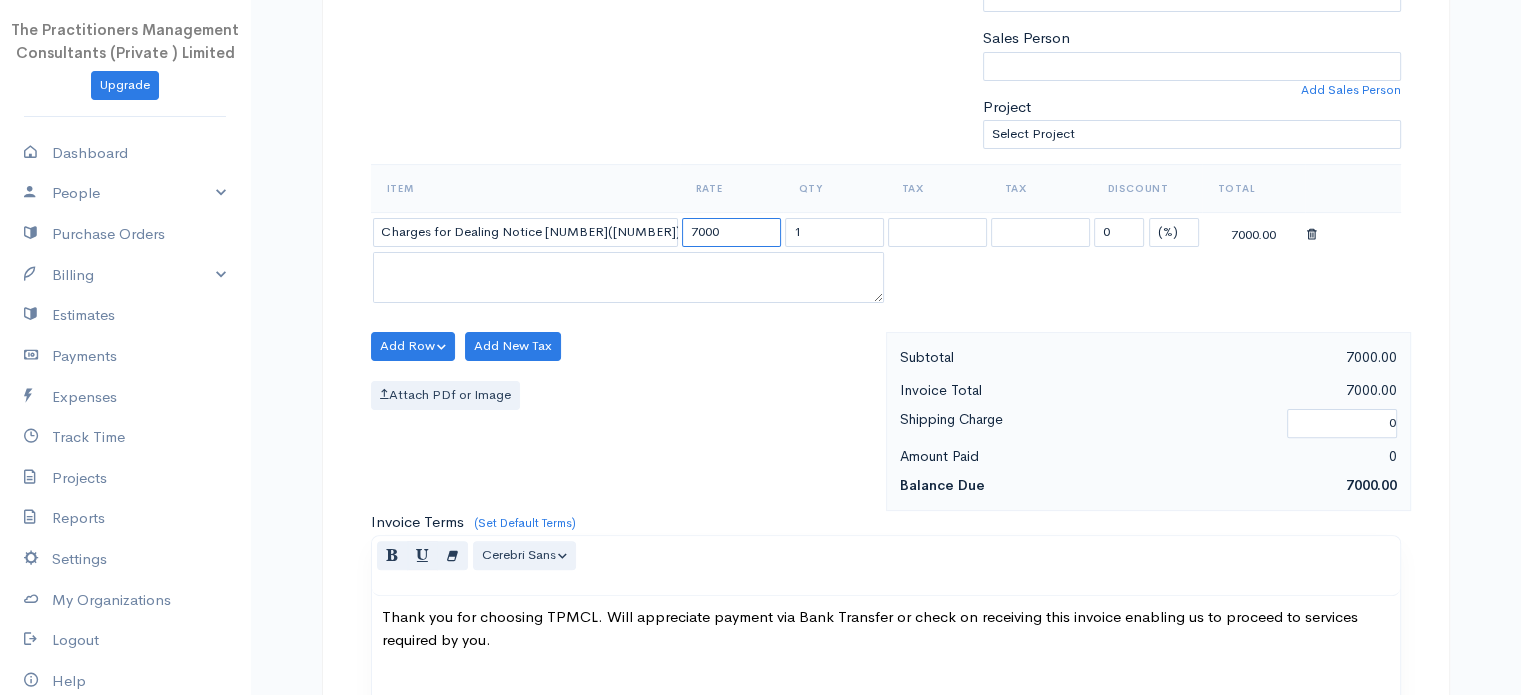 click on "7000" at bounding box center [731, 232] 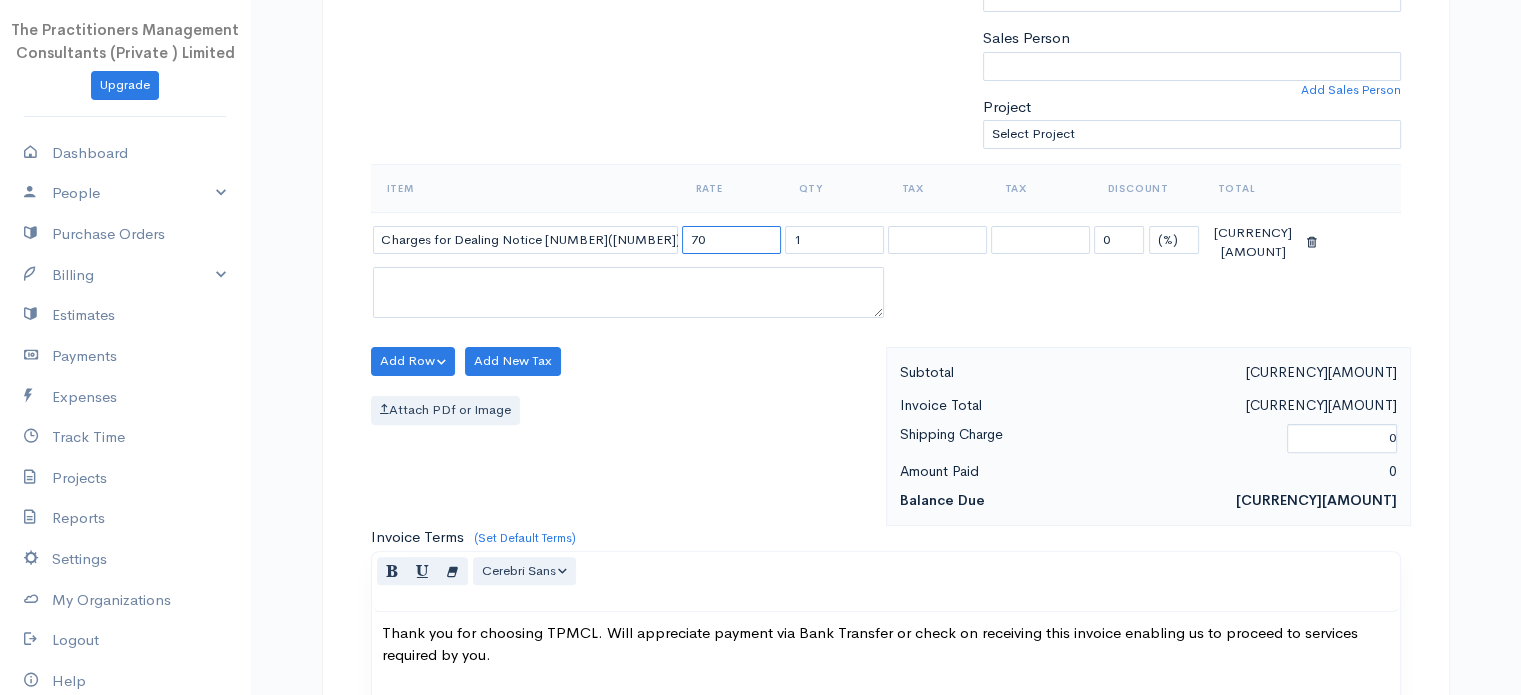 type on "7" 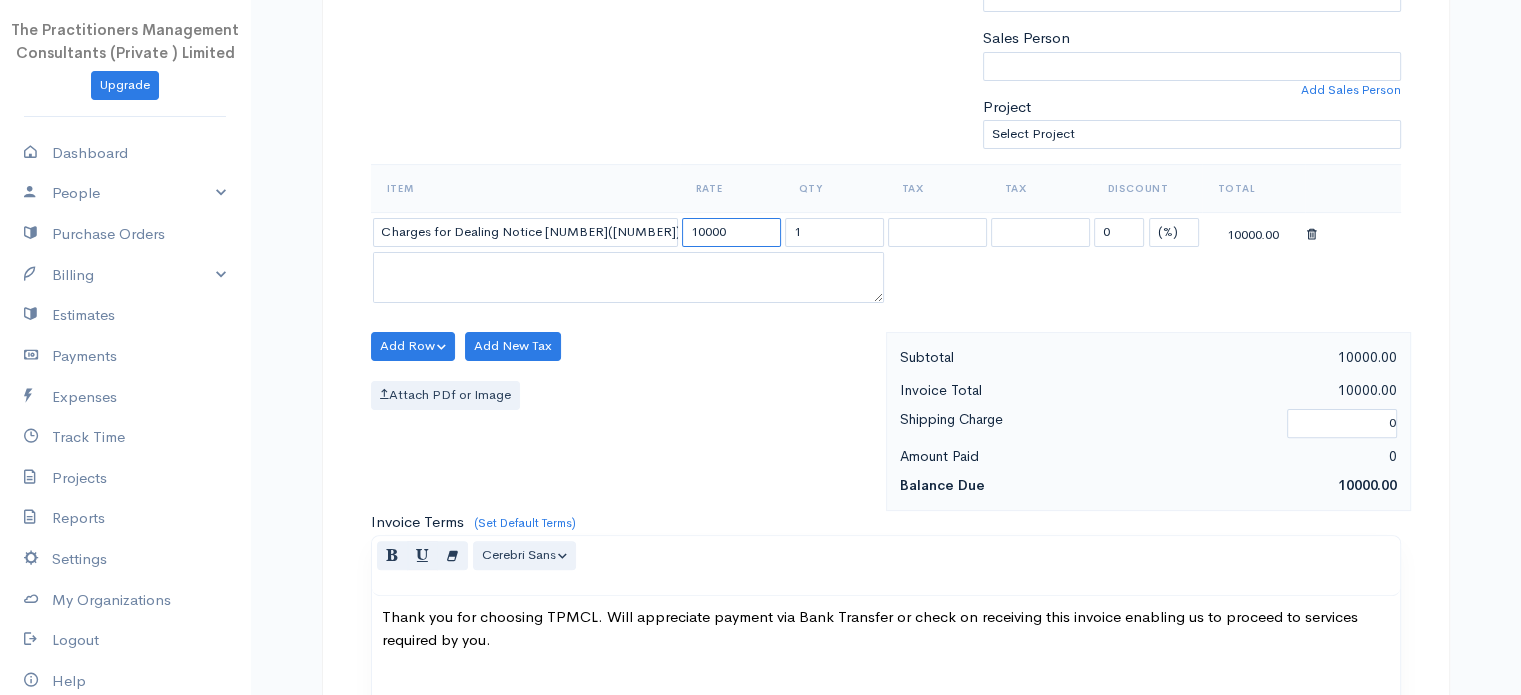 type on "10000" 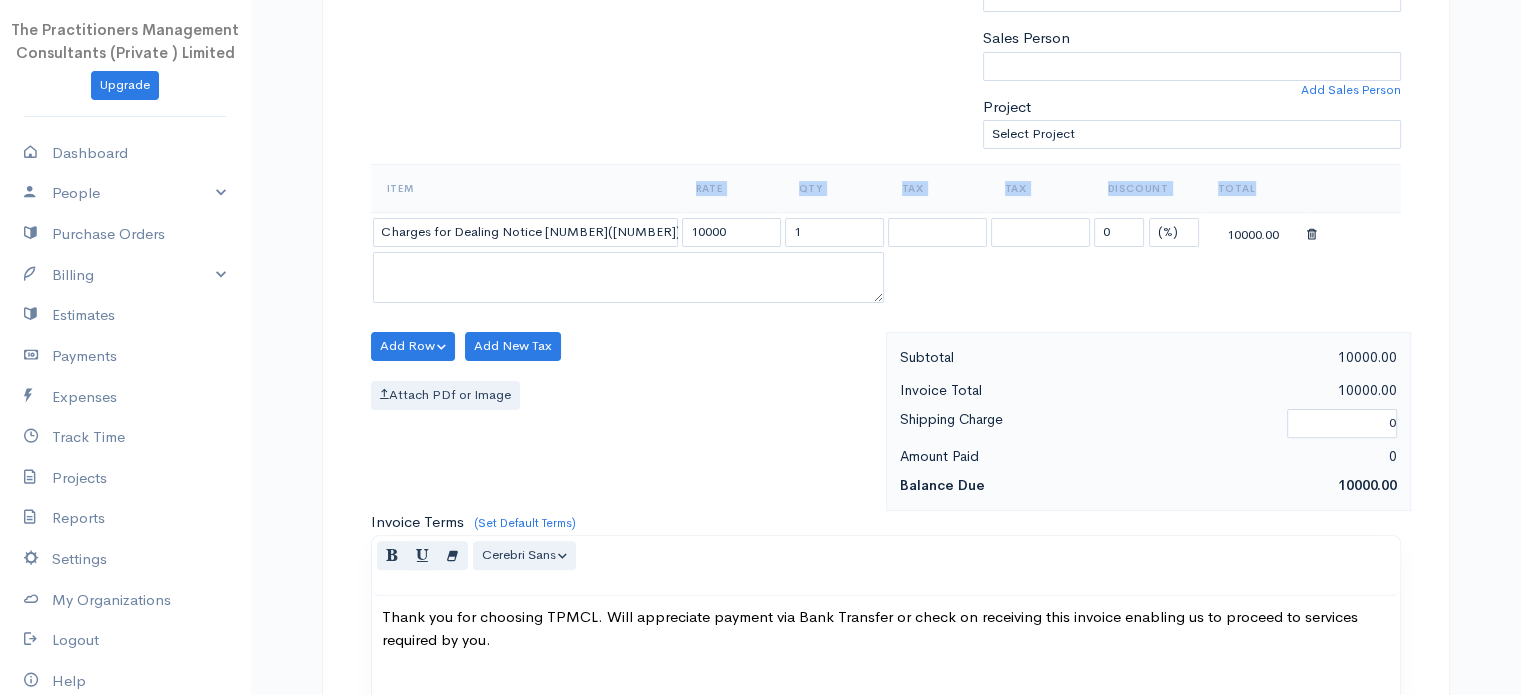 drag, startPoint x: 658, startPoint y: 202, endPoint x: 658, endPoint y: 222, distance: 20 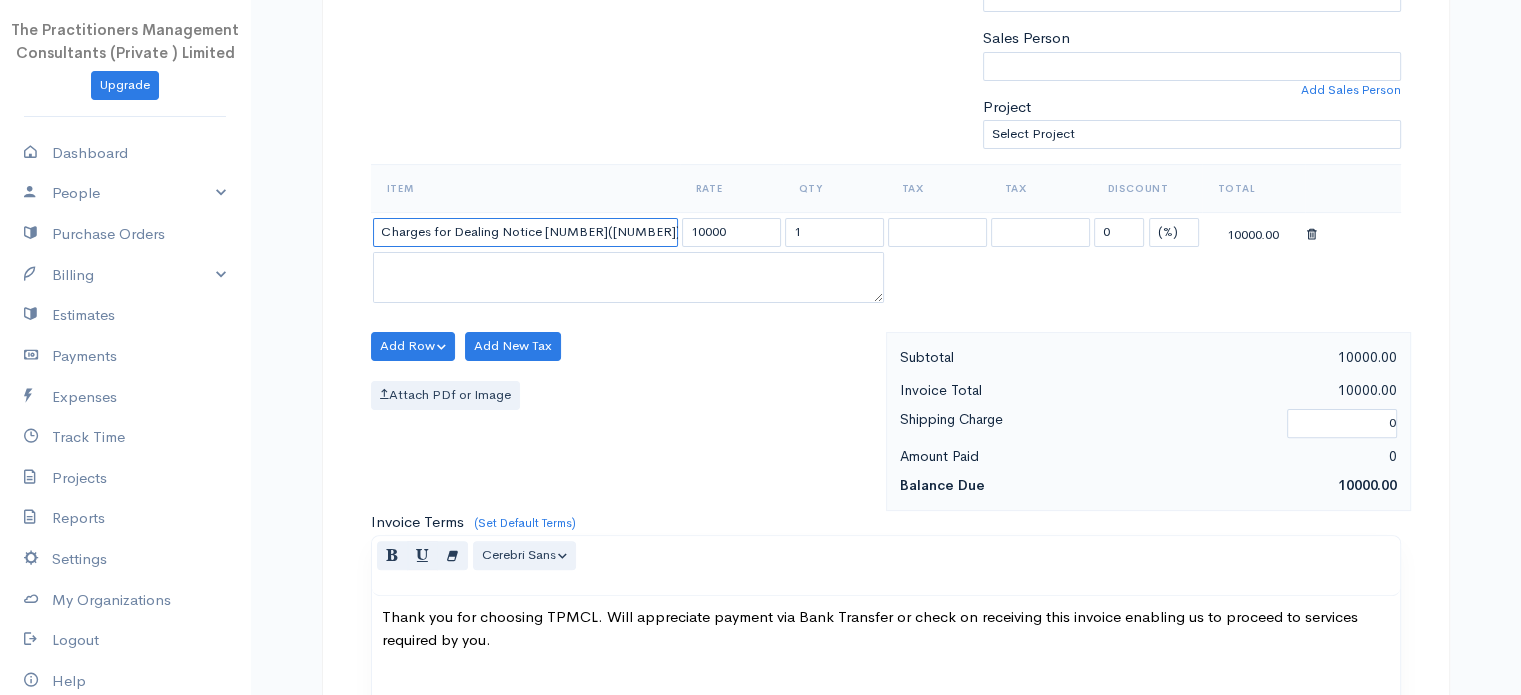 click on "Charges for Dealing Notice [NUMBER]([NUMBER]) for the Year [YEAR]+[YEAR]+[YEAR]+[YEAR]" at bounding box center [525, 232] 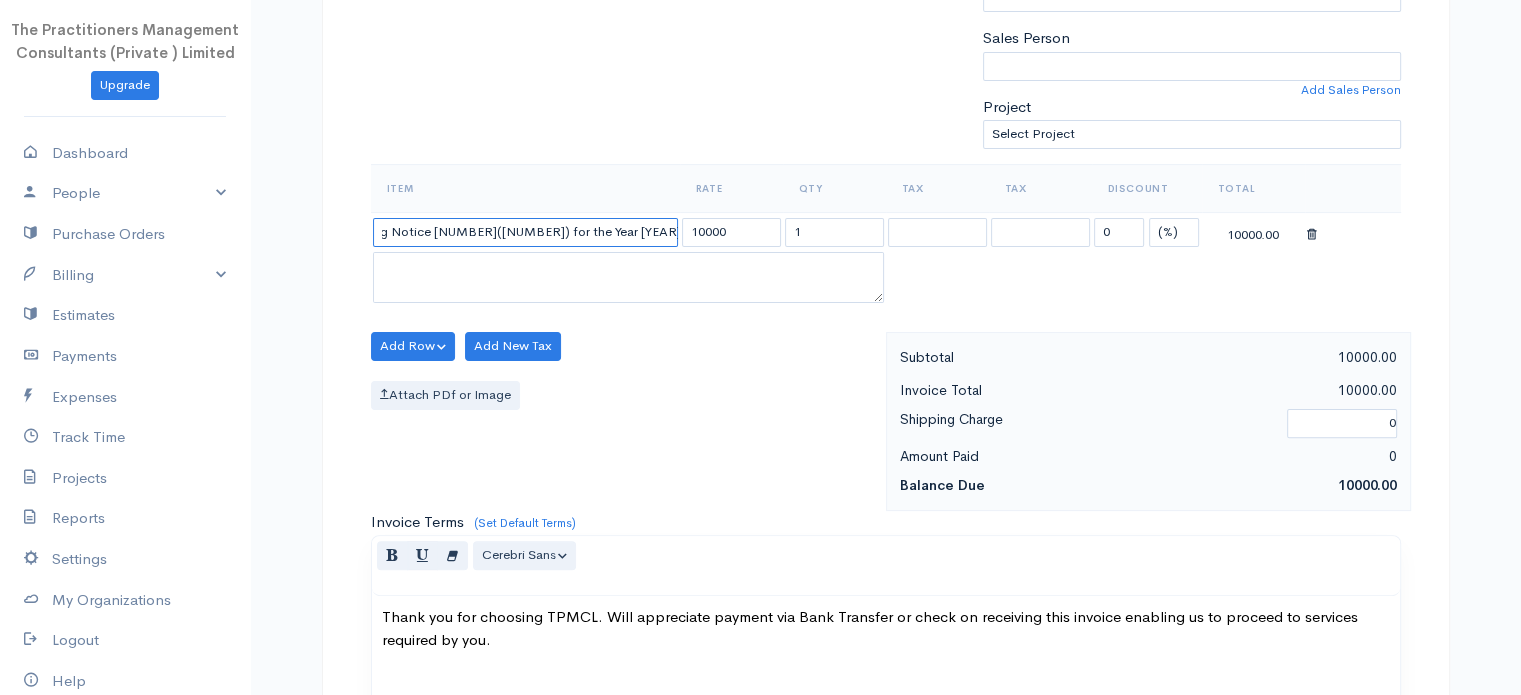 scroll, scrollTop: 0, scrollLeft: 117, axis: horizontal 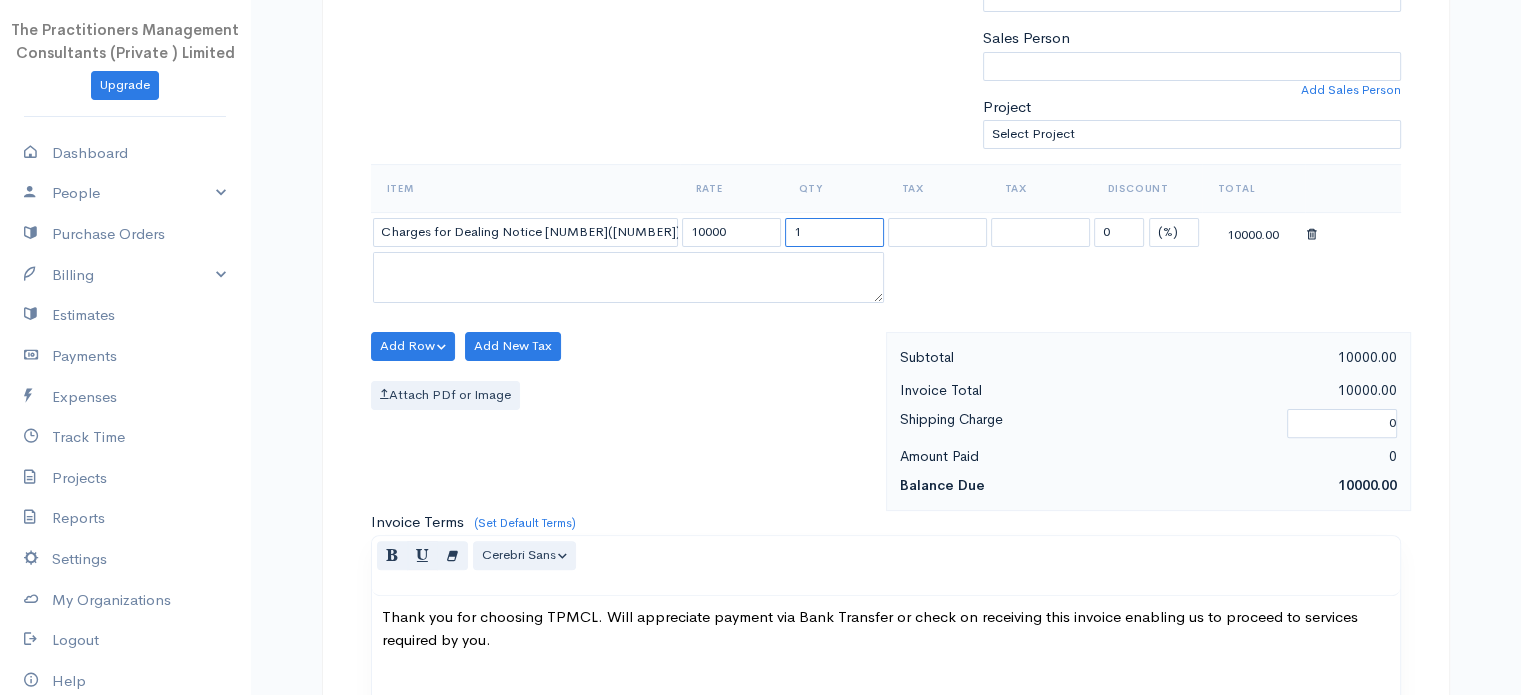 click on "1" at bounding box center (834, 232) 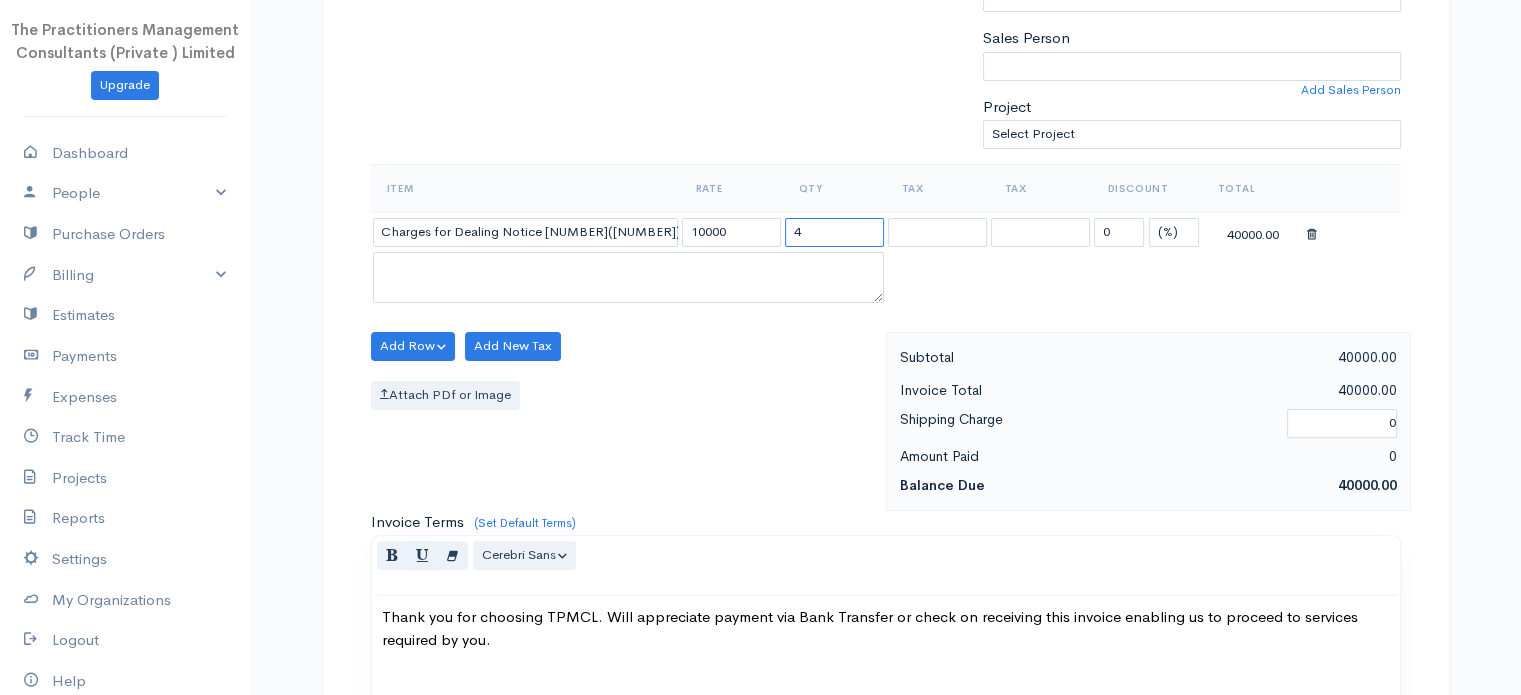 type on "4" 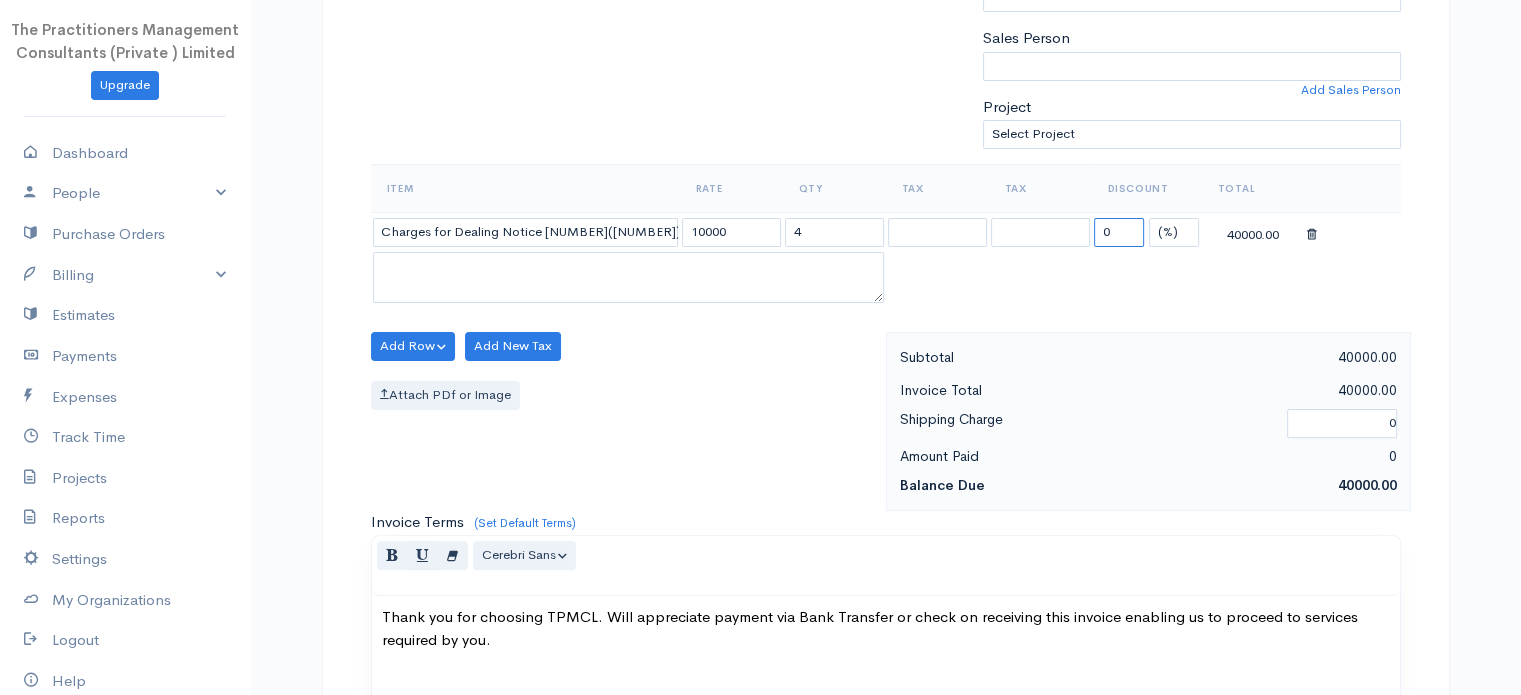 click on "0" at bounding box center (1119, 232) 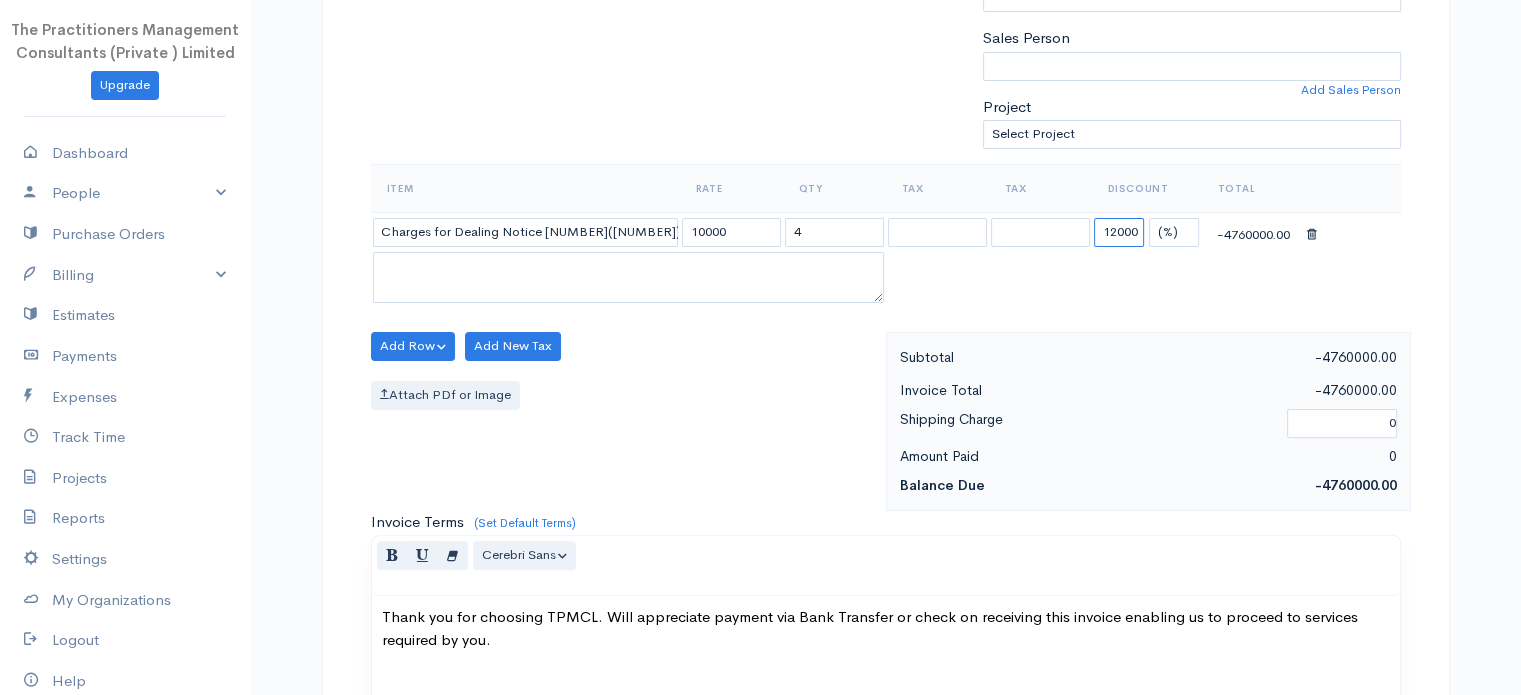 type on "12000" 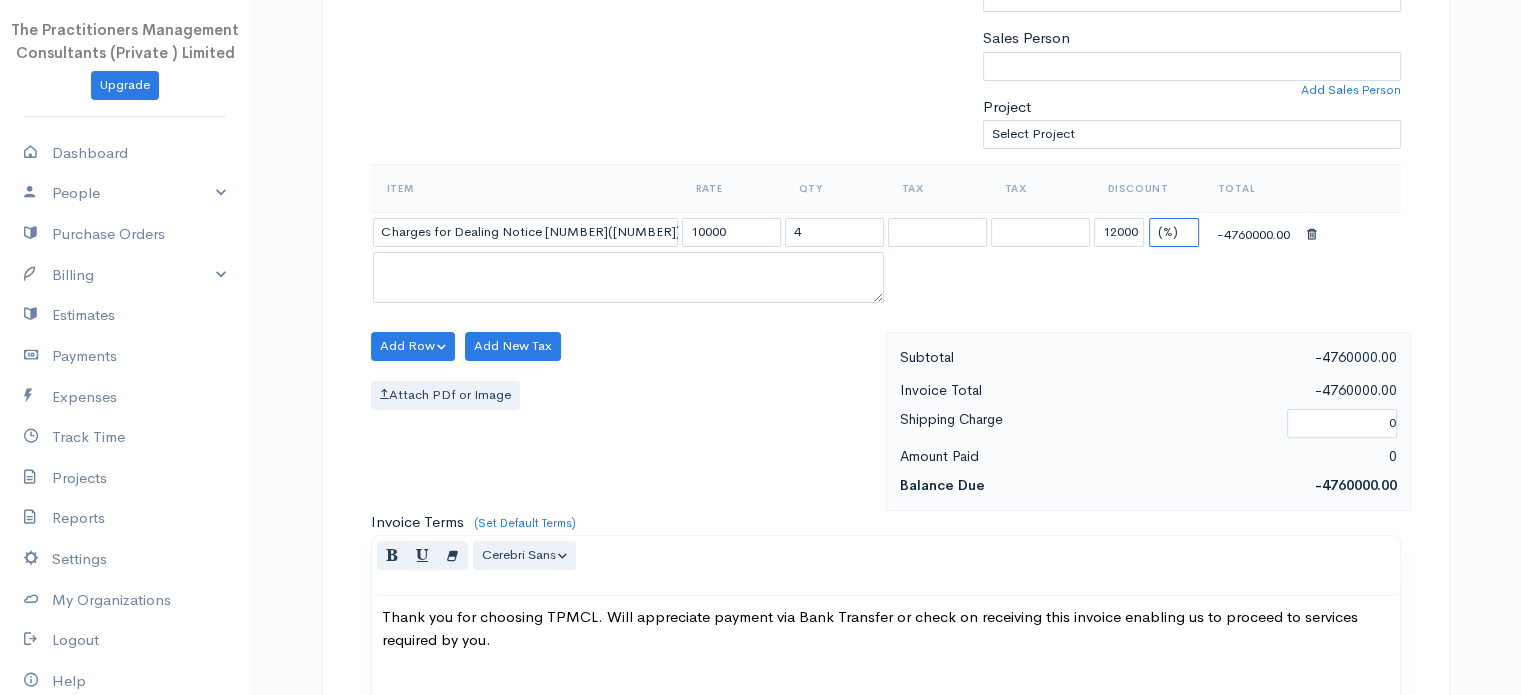 click on "(%) Flat" at bounding box center [1174, 232] 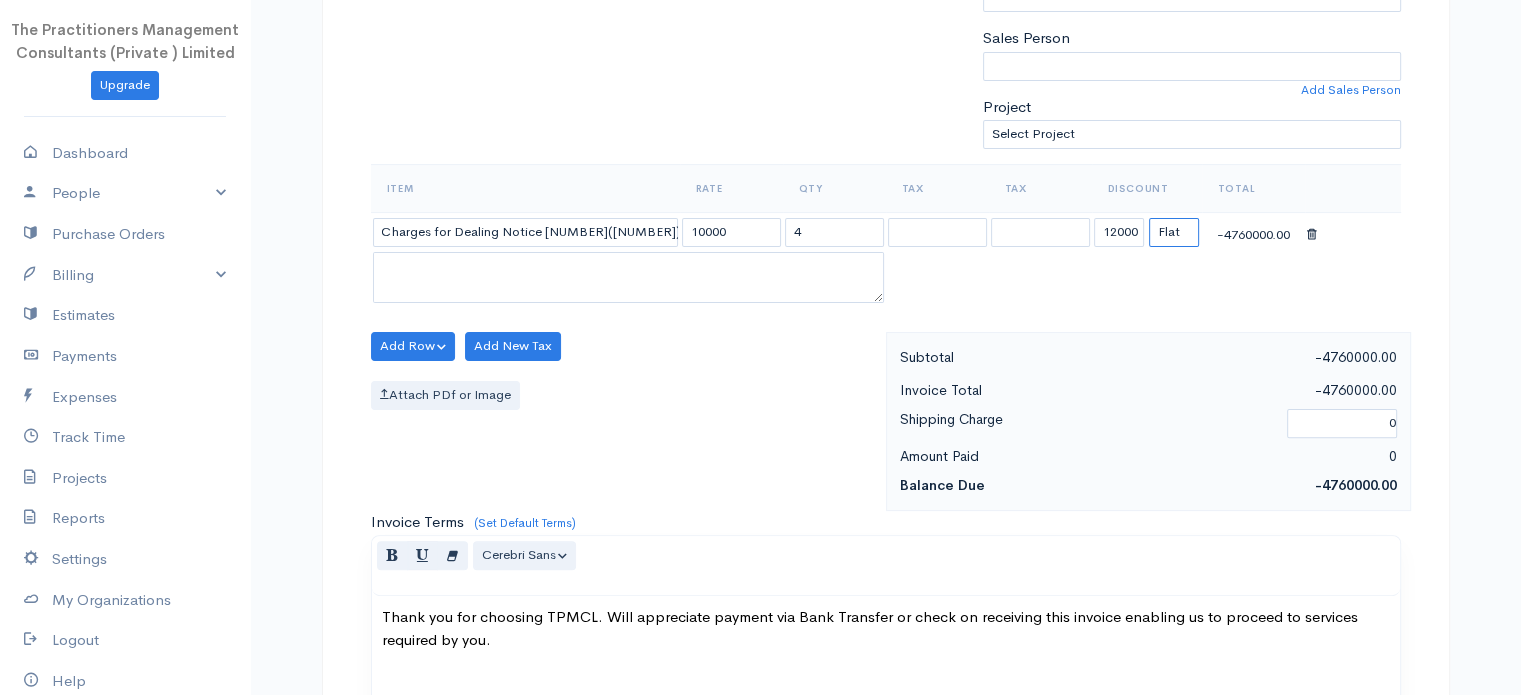 click on "(%) Flat" at bounding box center (1174, 232) 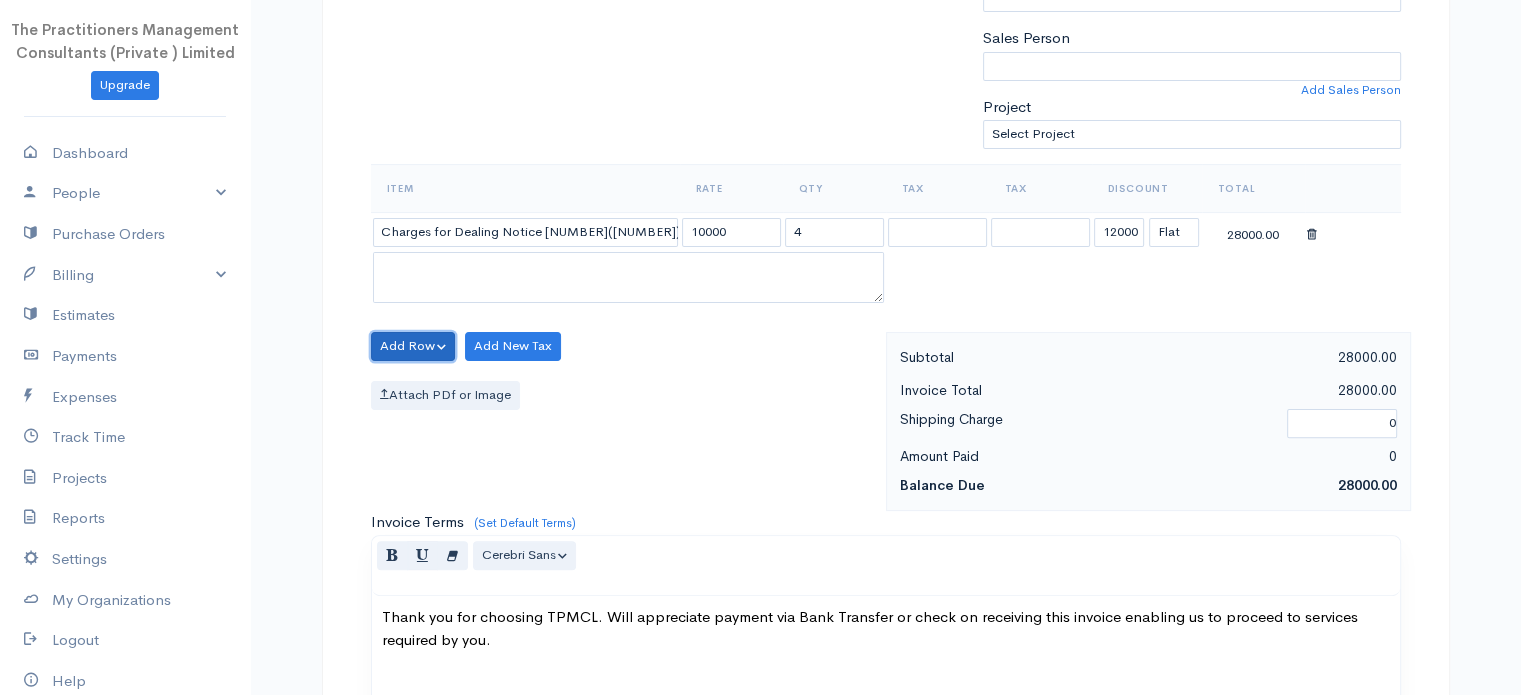 click on "Add Row" at bounding box center [413, 346] 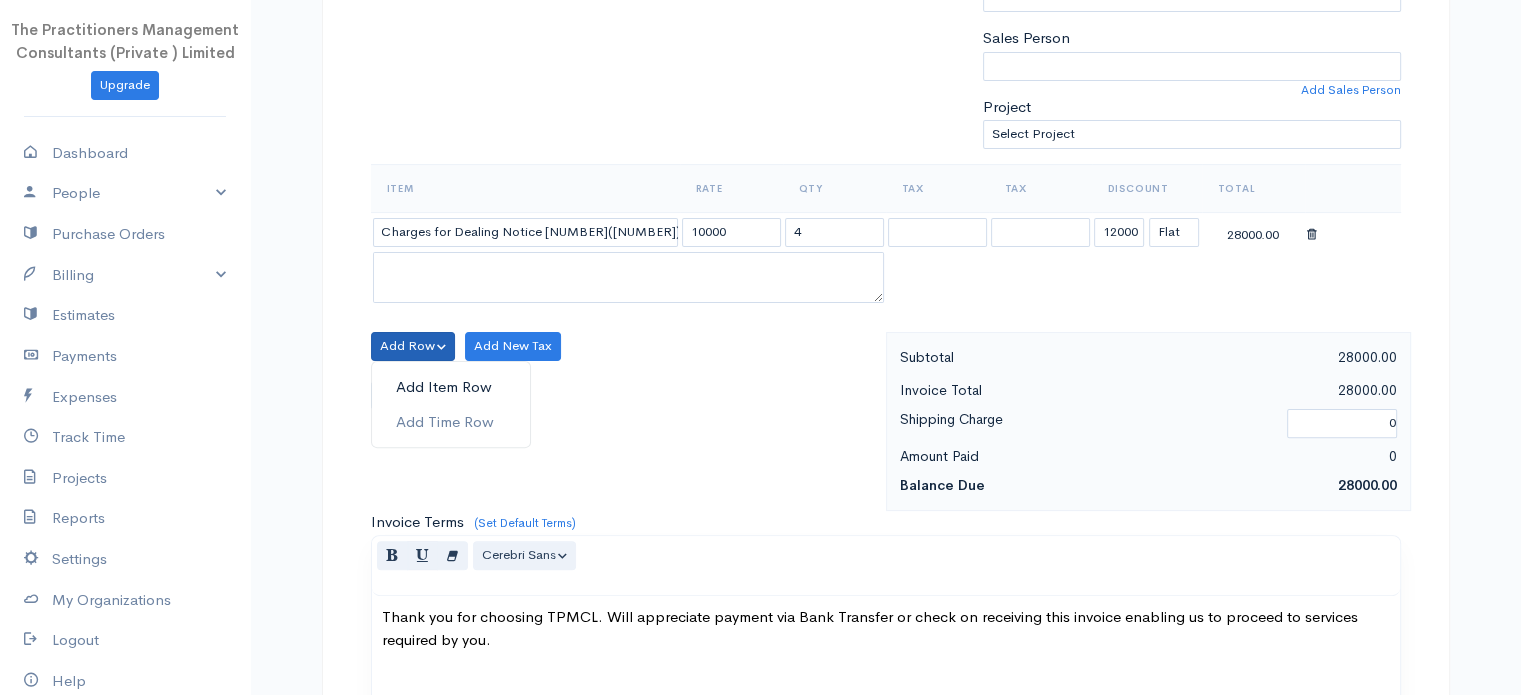 click on "Add Item Row" at bounding box center [451, 387] 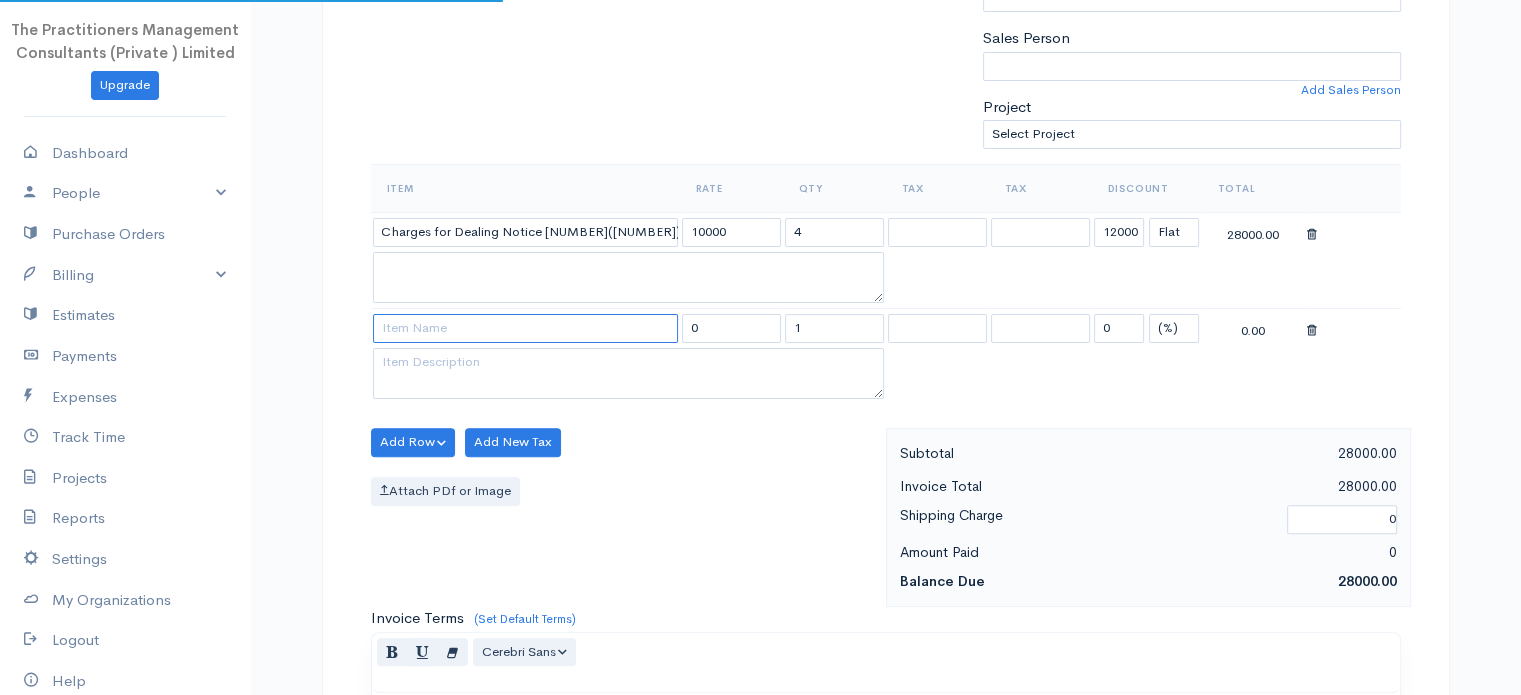 click at bounding box center (525, 328) 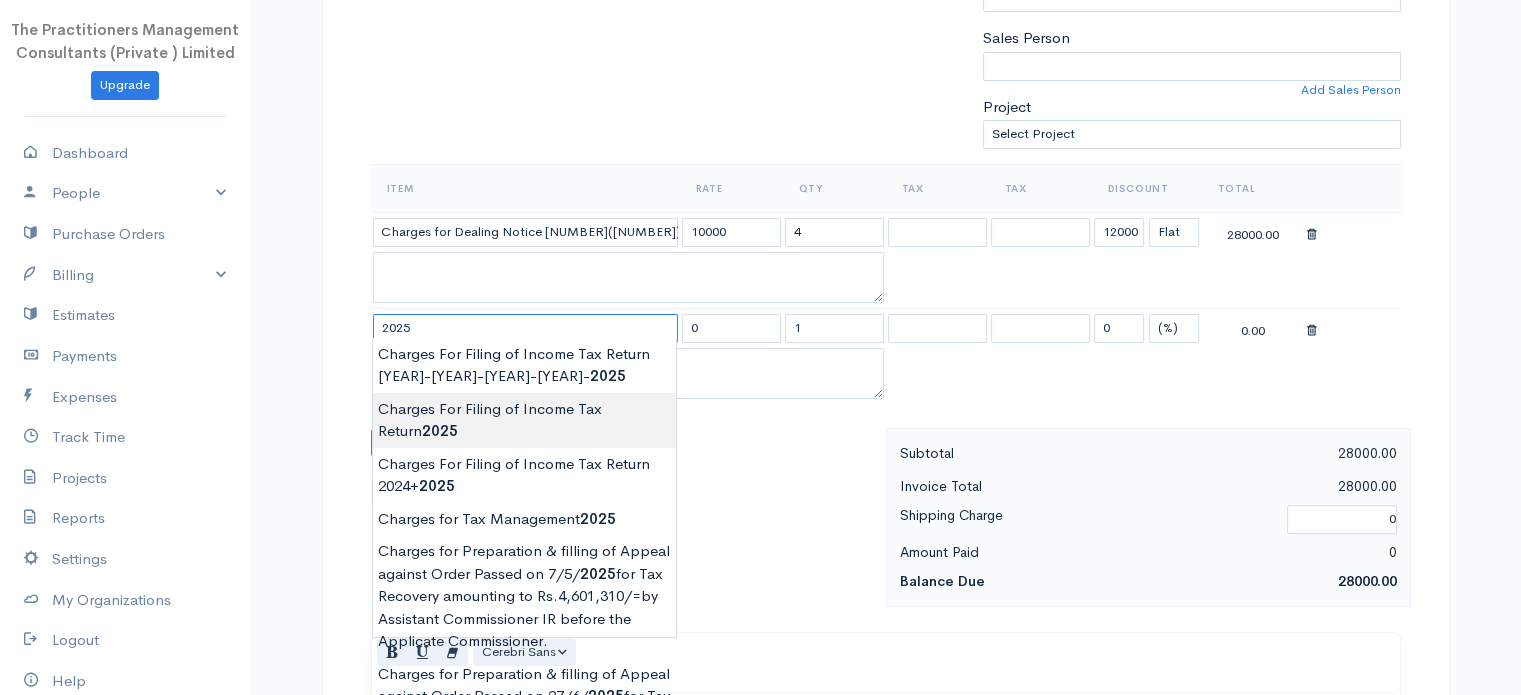 type on "Charges For Filing of Income Tax Return 2025" 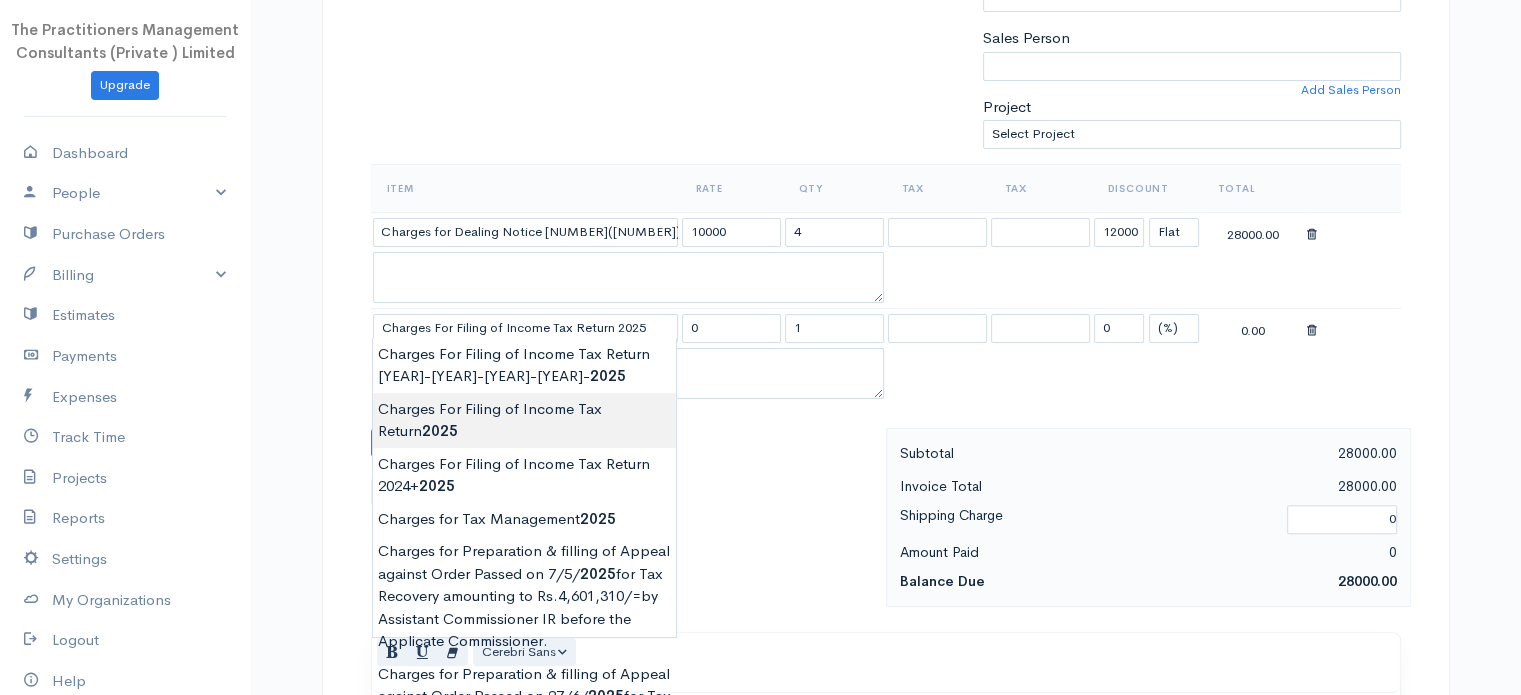 type on "5000.00" 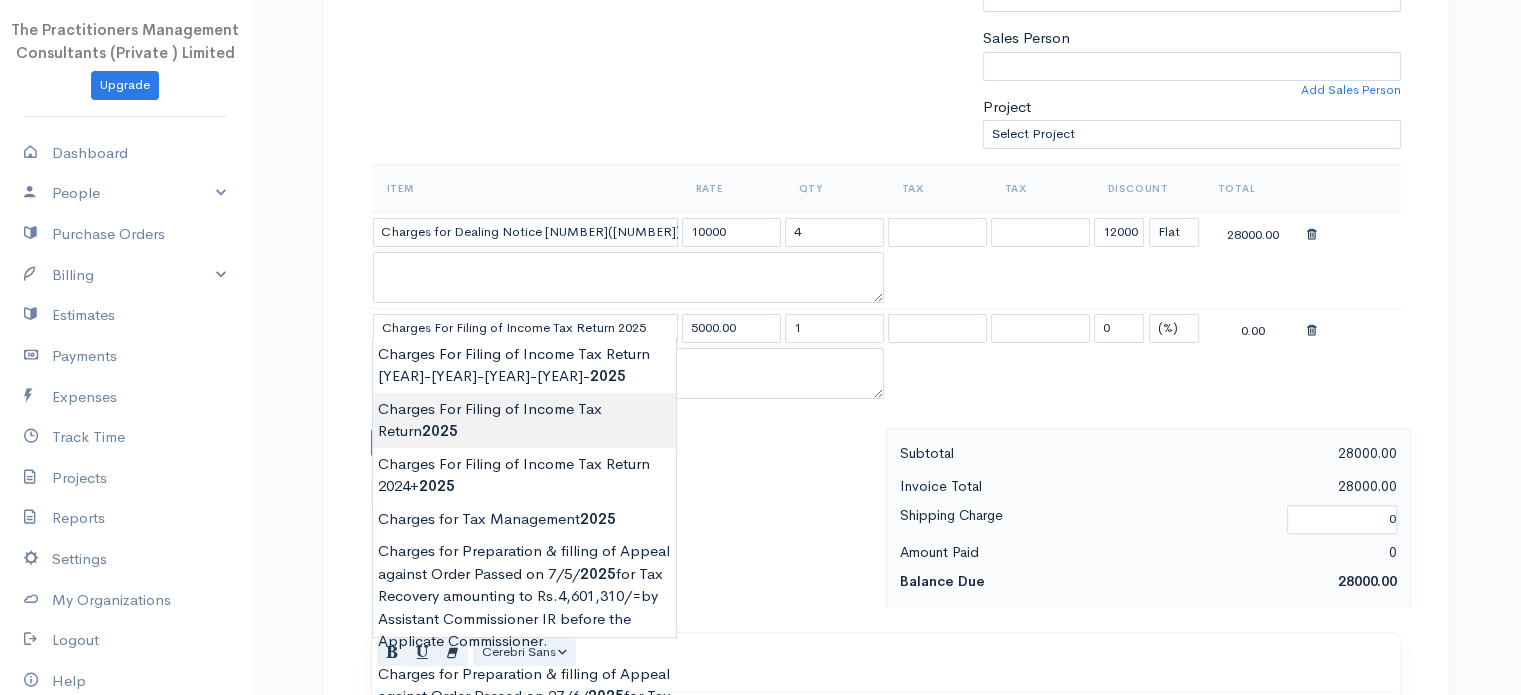 click on "The PractitionersManagementConsultants(Private)Limited
Upgrade
Dashboard
People
Clients
Vendors
StaffUsers
PurchaseOrders
Billing
Invoice
RecurringInvoice
Items
Services
Taxes
Credits
Estimates
Payments
Expenses
TrackTime
Projects
Reports
Settings
MyOrganizations
Logout
Help
@CloudBooksApp 2022
Invoice
NewInvoice
DRAFT To [NAME] [LASTNAME] [POSTALCODE]-[SSN] [NUMBER] [COUNTRY] [COUNTRY] [COUNTRY] [COUNTRY] [COUNTRY] 4" at bounding box center (760, 399) 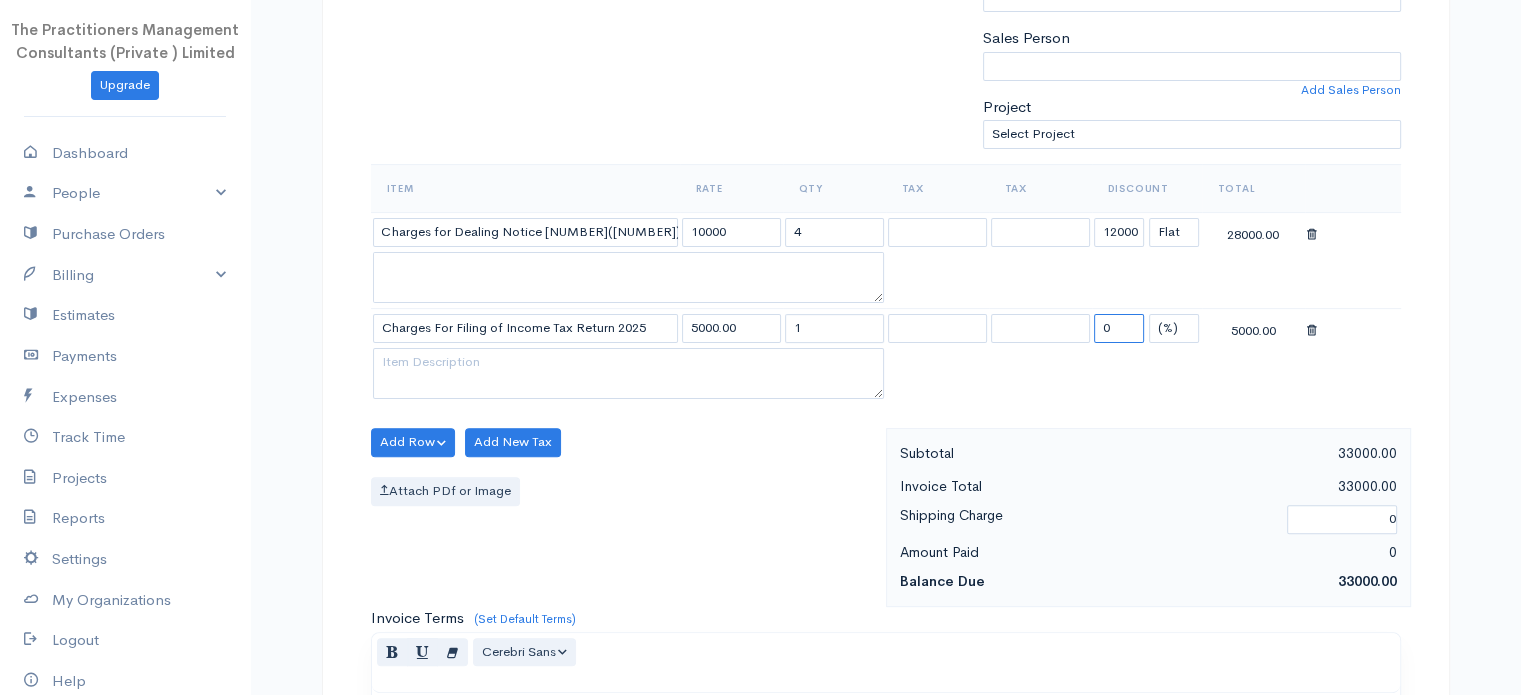 click on "0" at bounding box center (1119, 328) 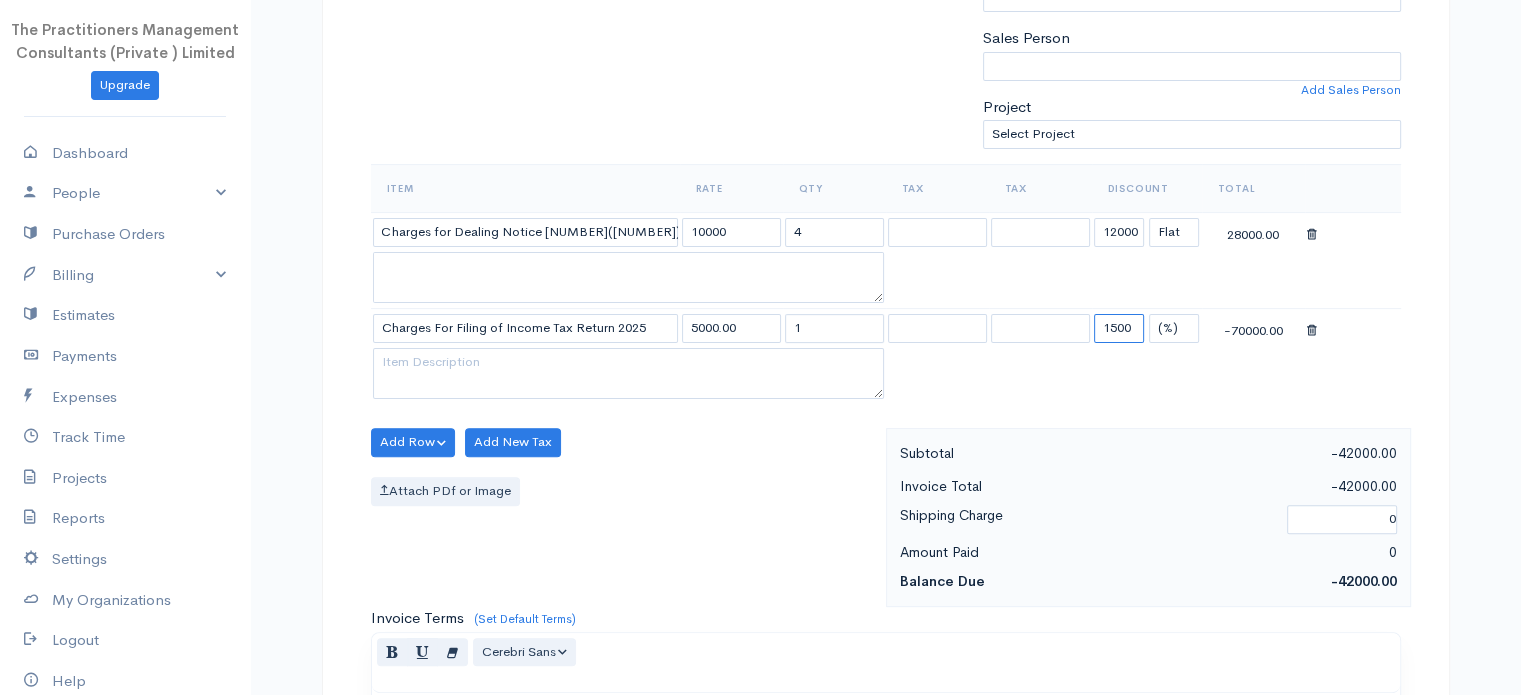 type on "1500" 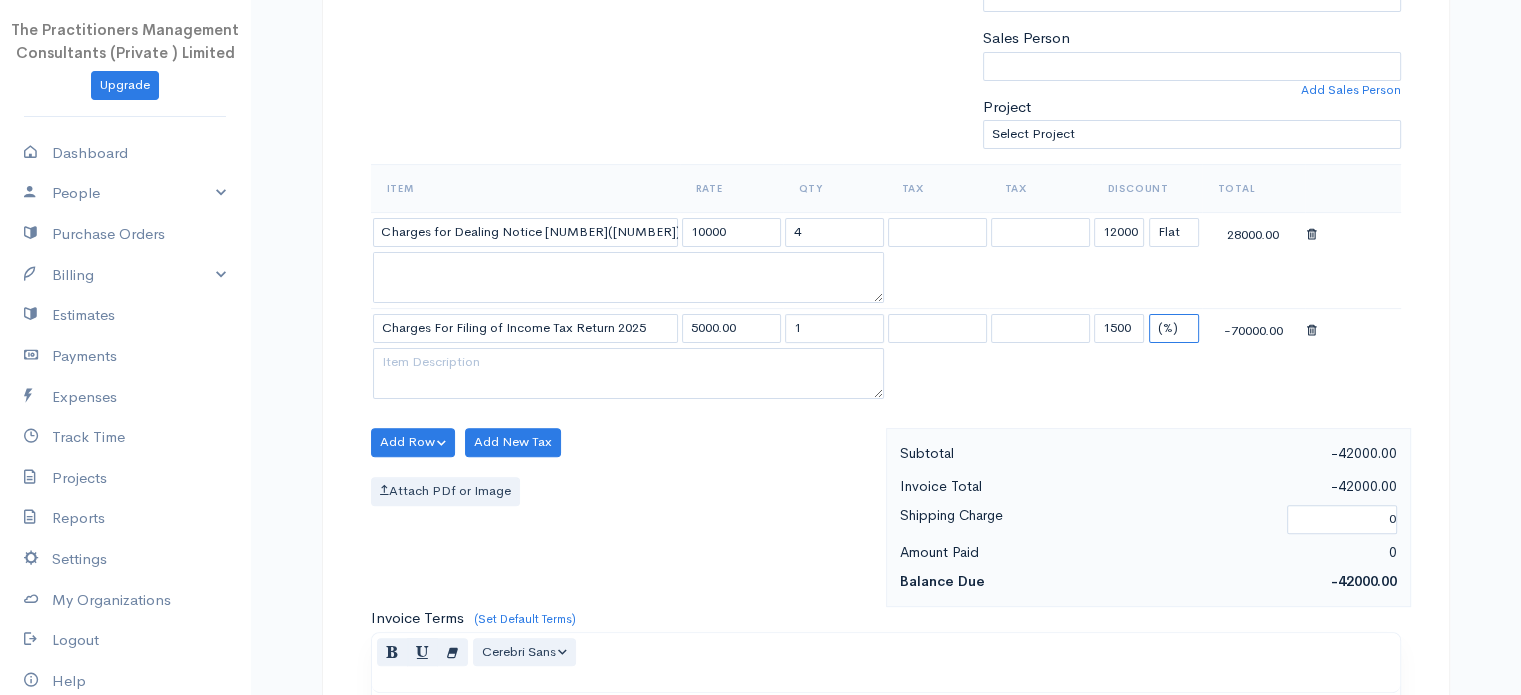 click on "(%) Flat" at bounding box center [1174, 328] 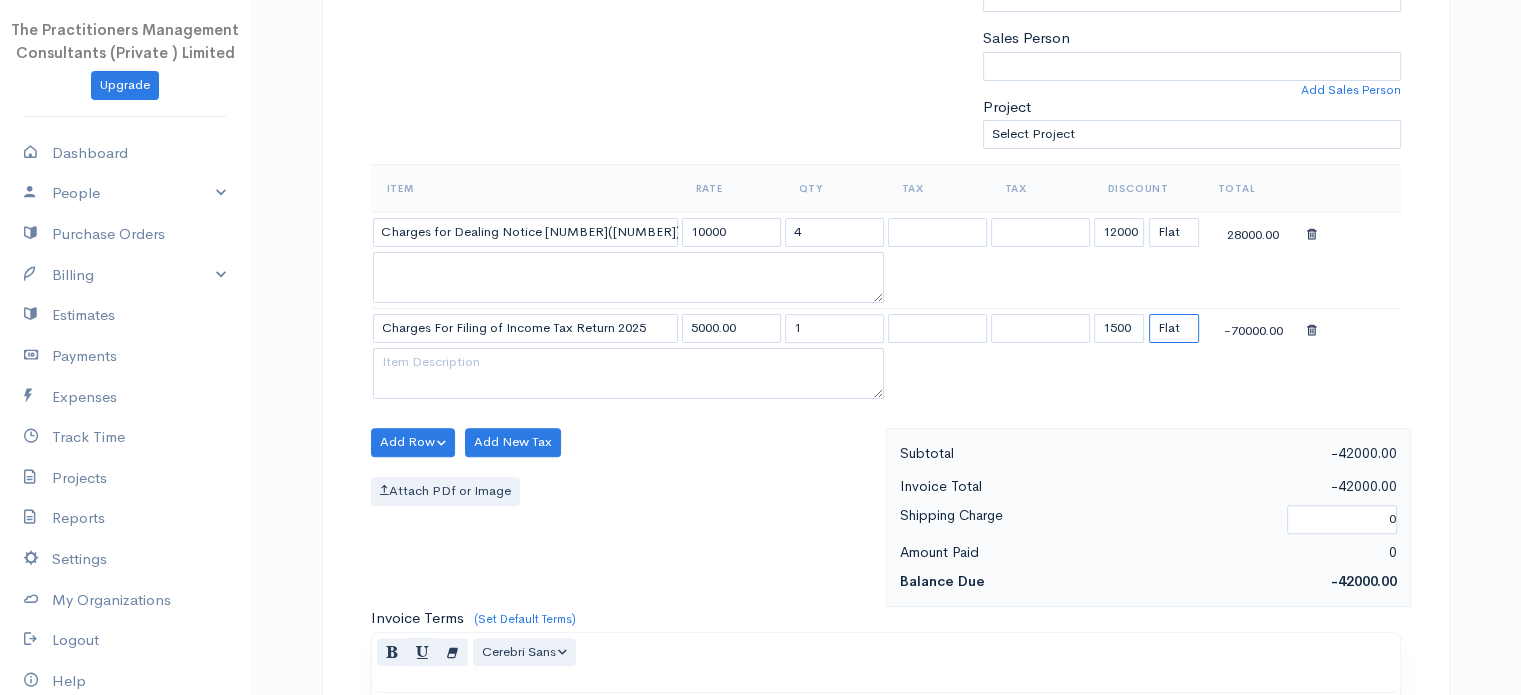 click on "(%) Flat" at bounding box center [1174, 328] 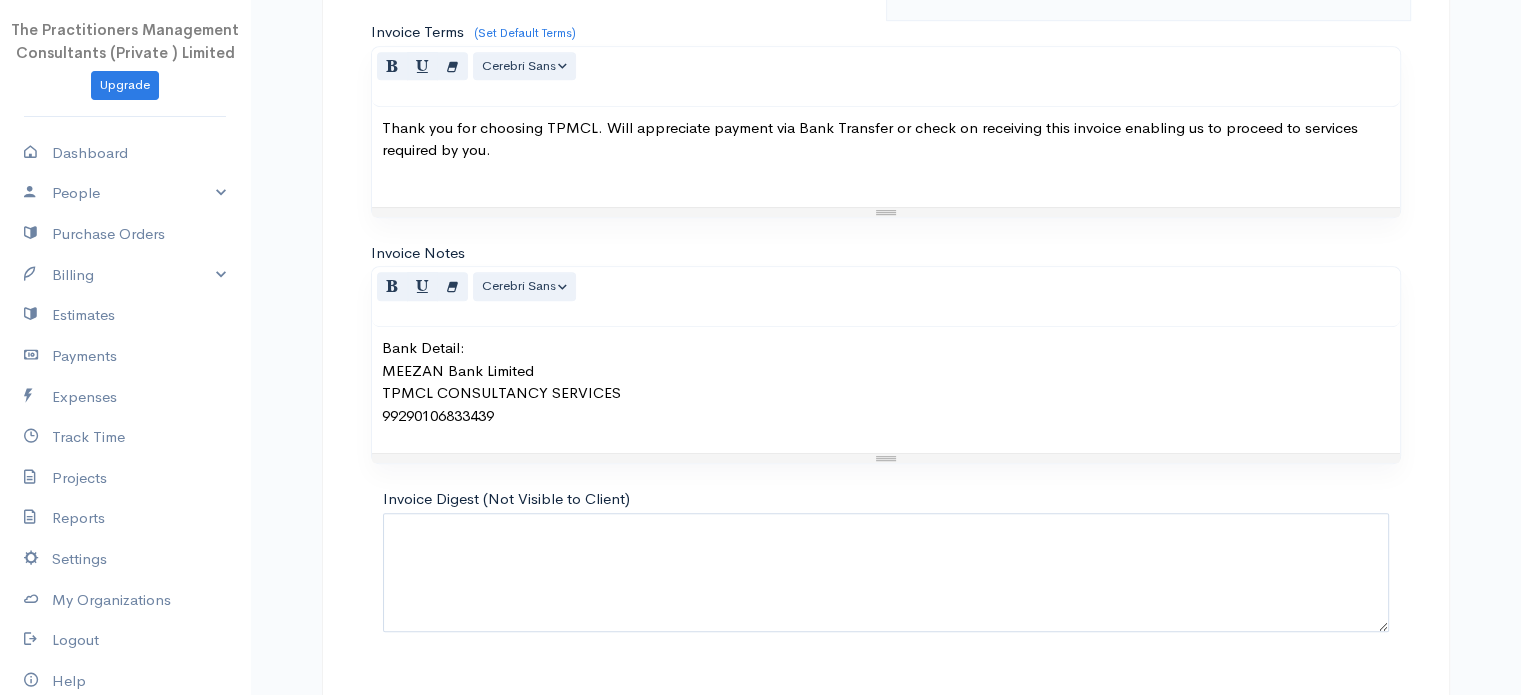 scroll, scrollTop: 1148, scrollLeft: 0, axis: vertical 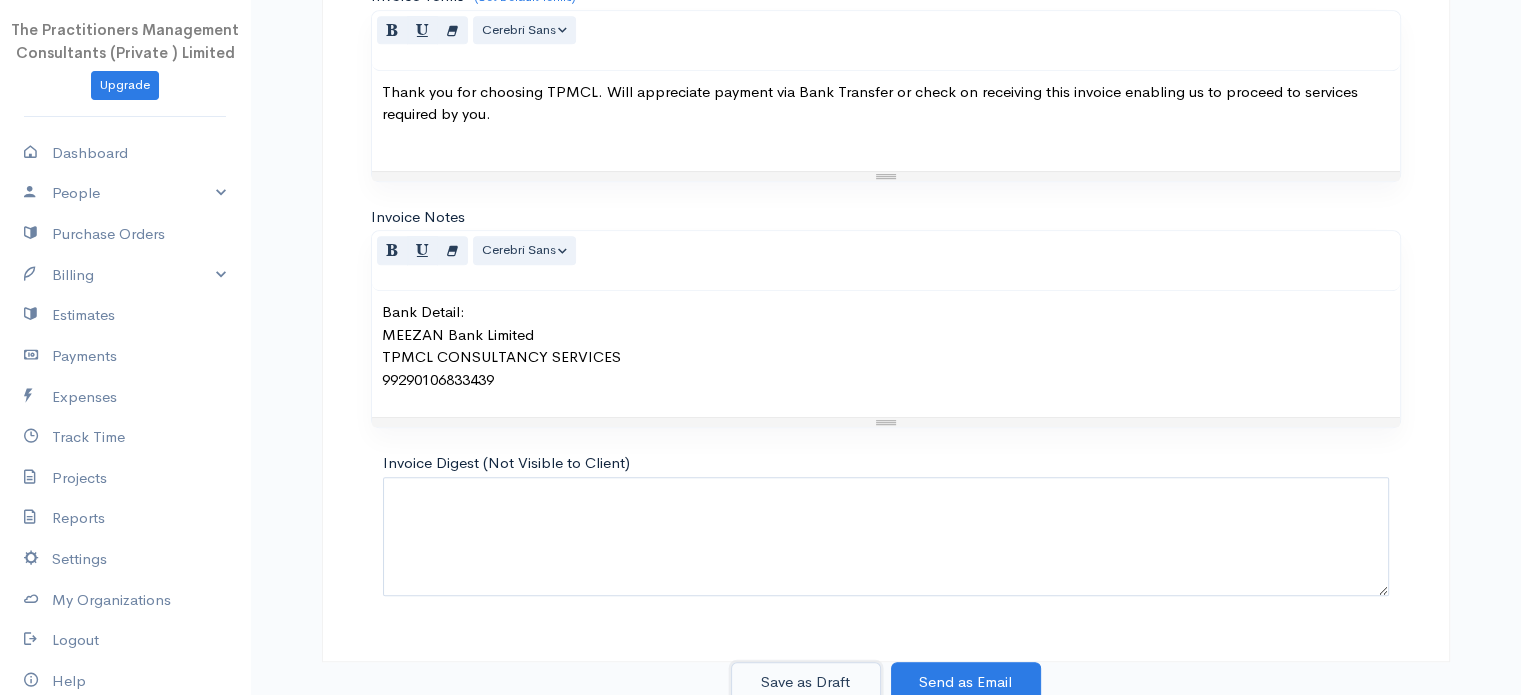 click on "Save as Draft" at bounding box center [806, 682] 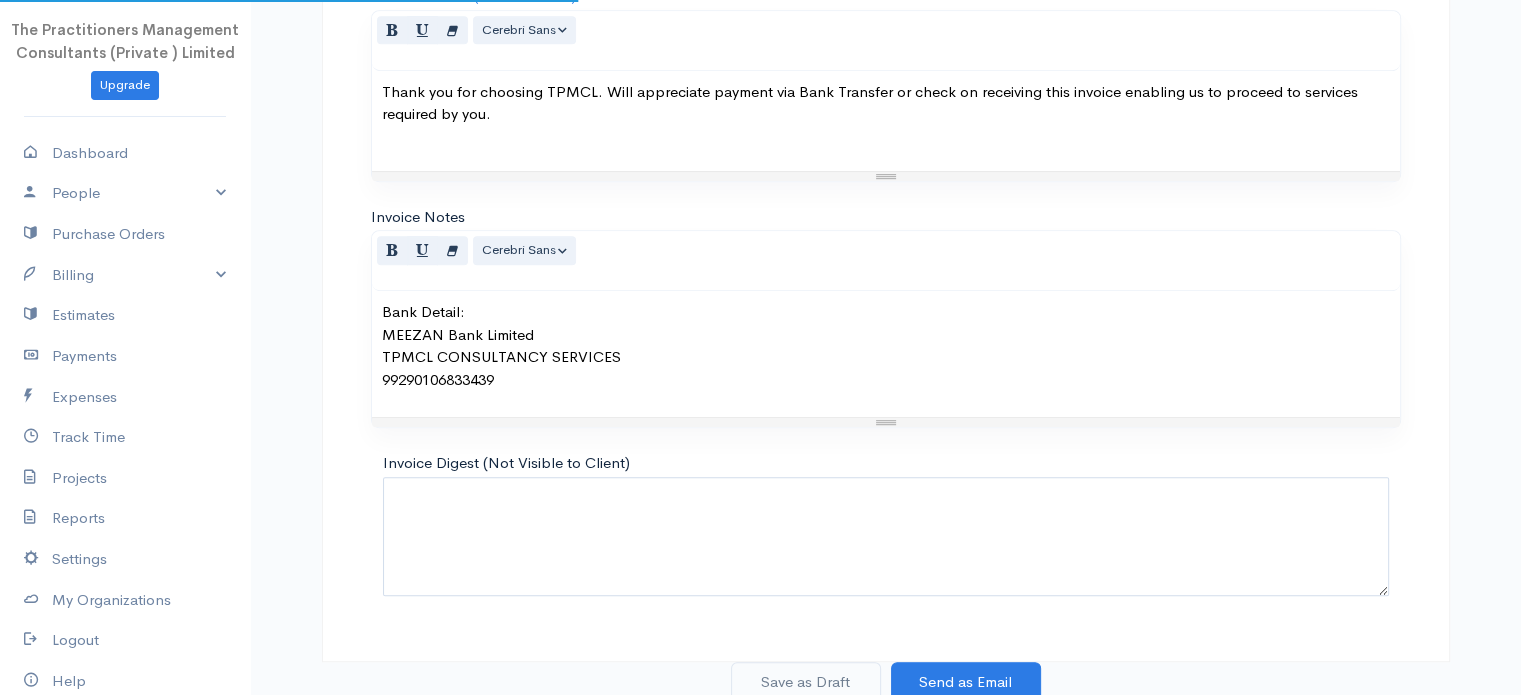 scroll, scrollTop: 0, scrollLeft: 0, axis: both 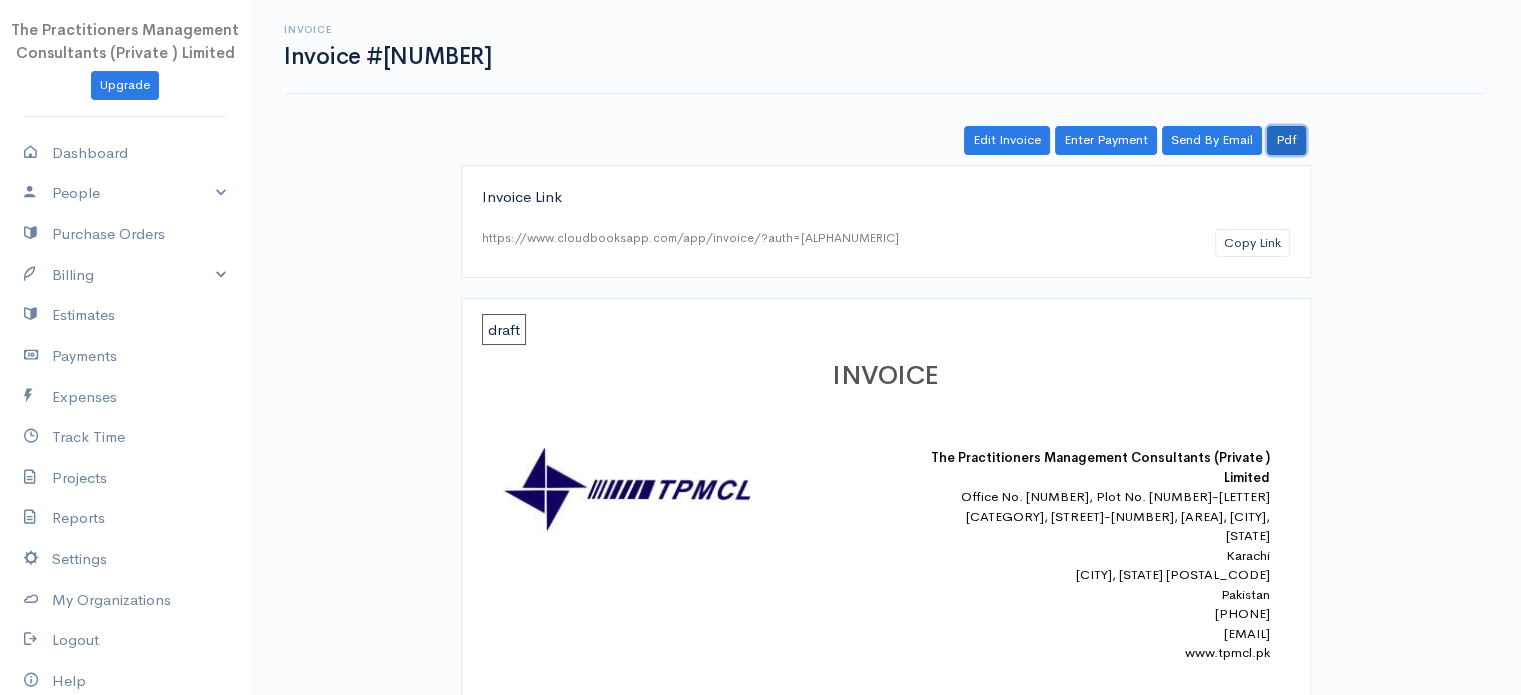 click on "Pdf" at bounding box center (1286, 140) 